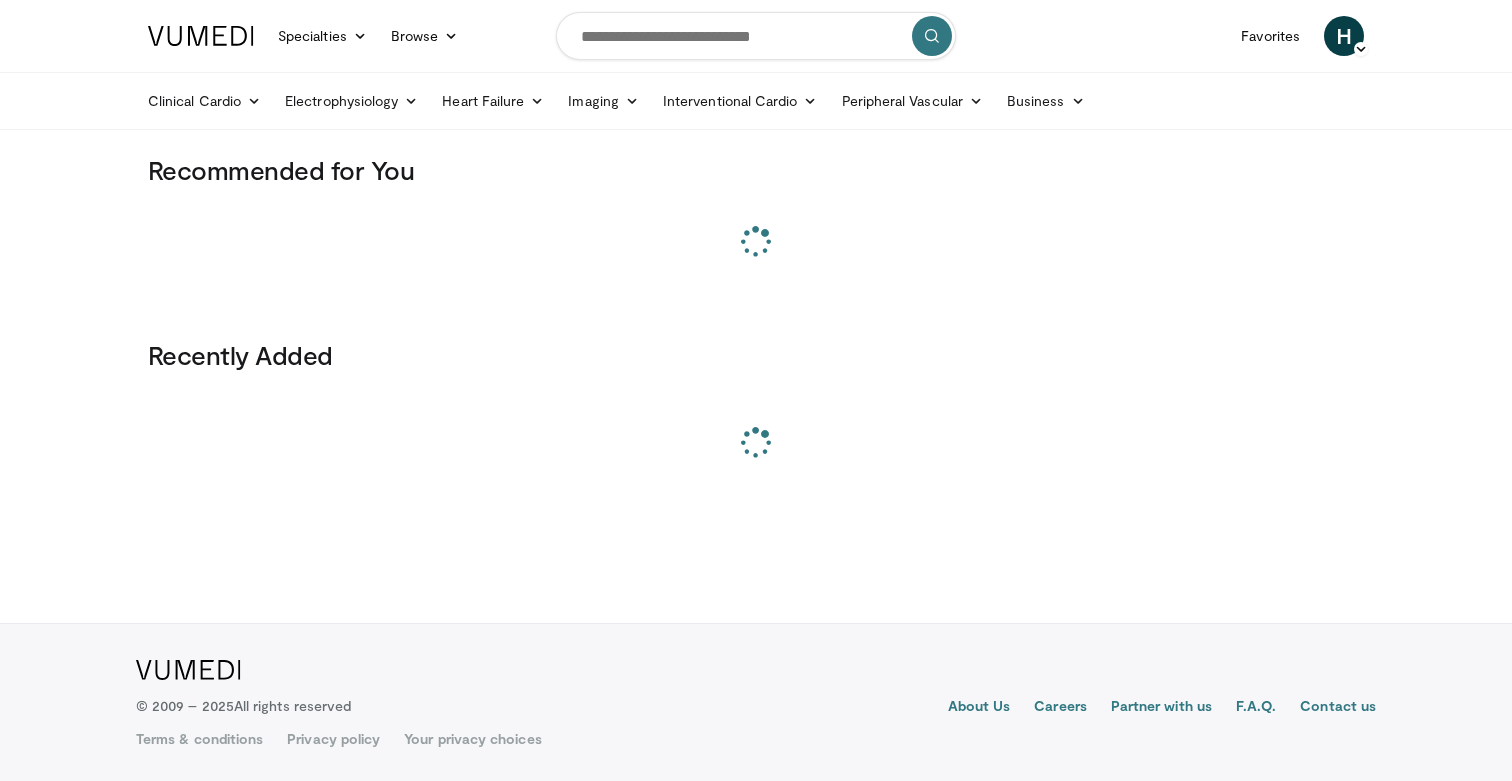 scroll, scrollTop: 0, scrollLeft: 0, axis: both 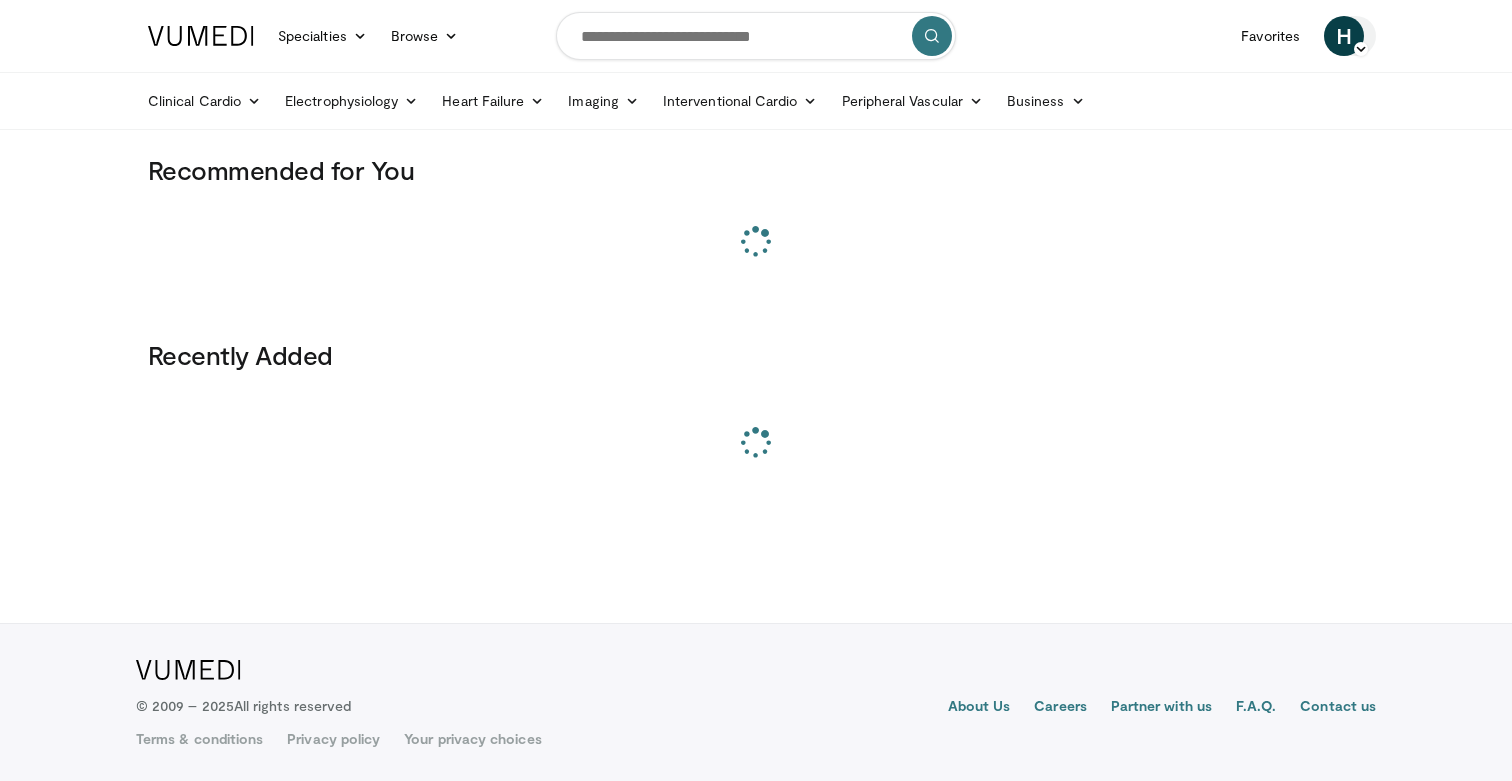 click on "H" at bounding box center (1344, 36) 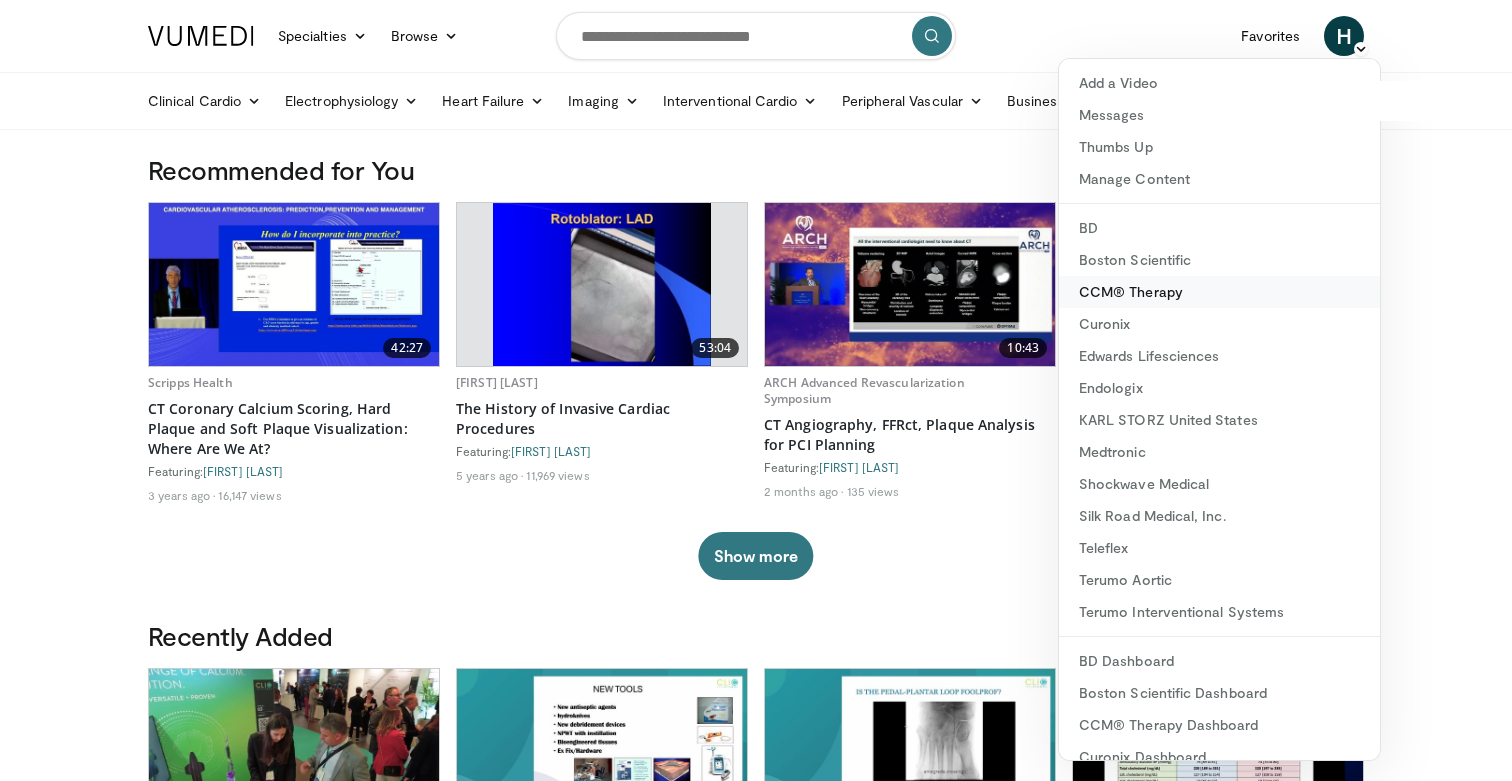 click on "CCM® Therapy" at bounding box center (1219, 292) 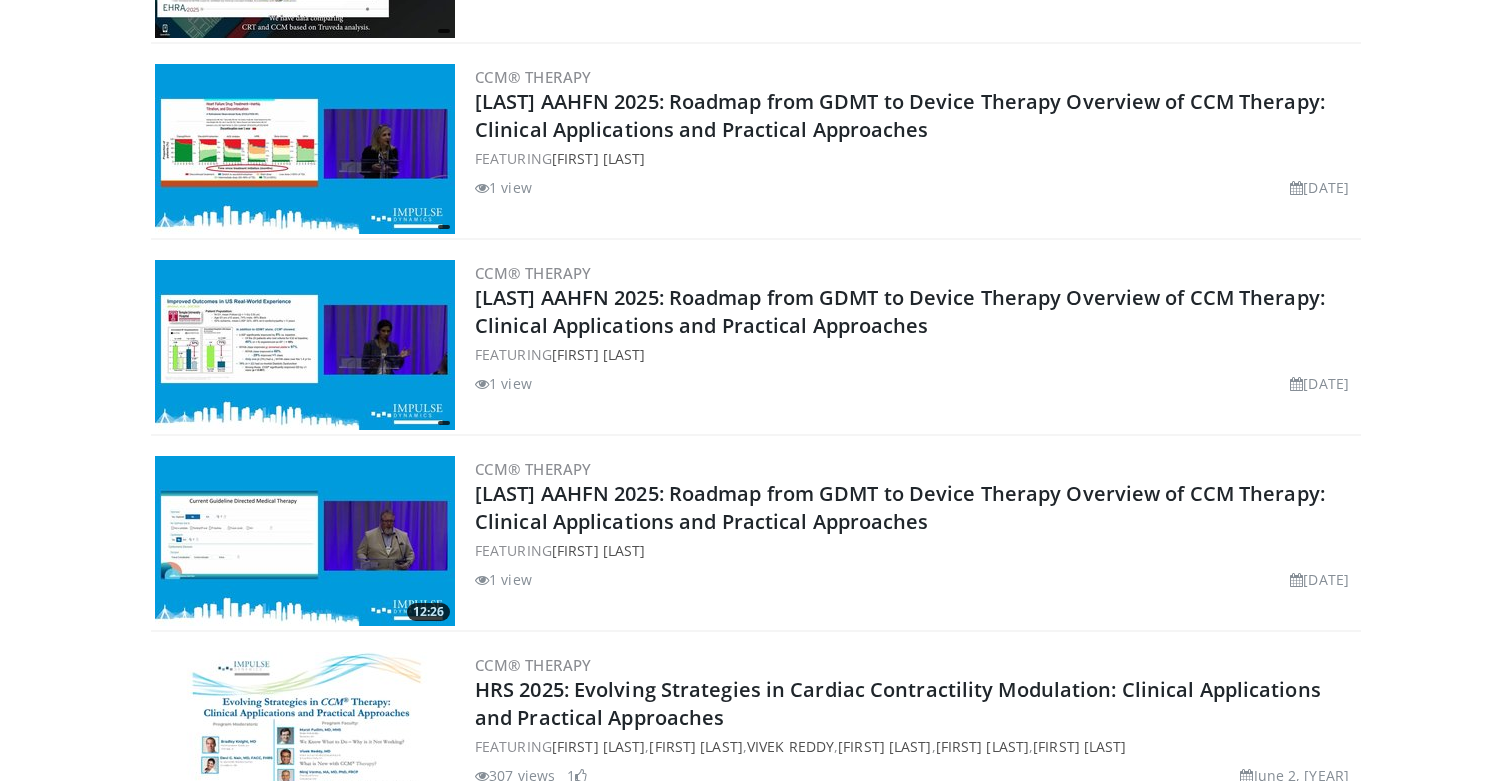 scroll, scrollTop: 942, scrollLeft: 0, axis: vertical 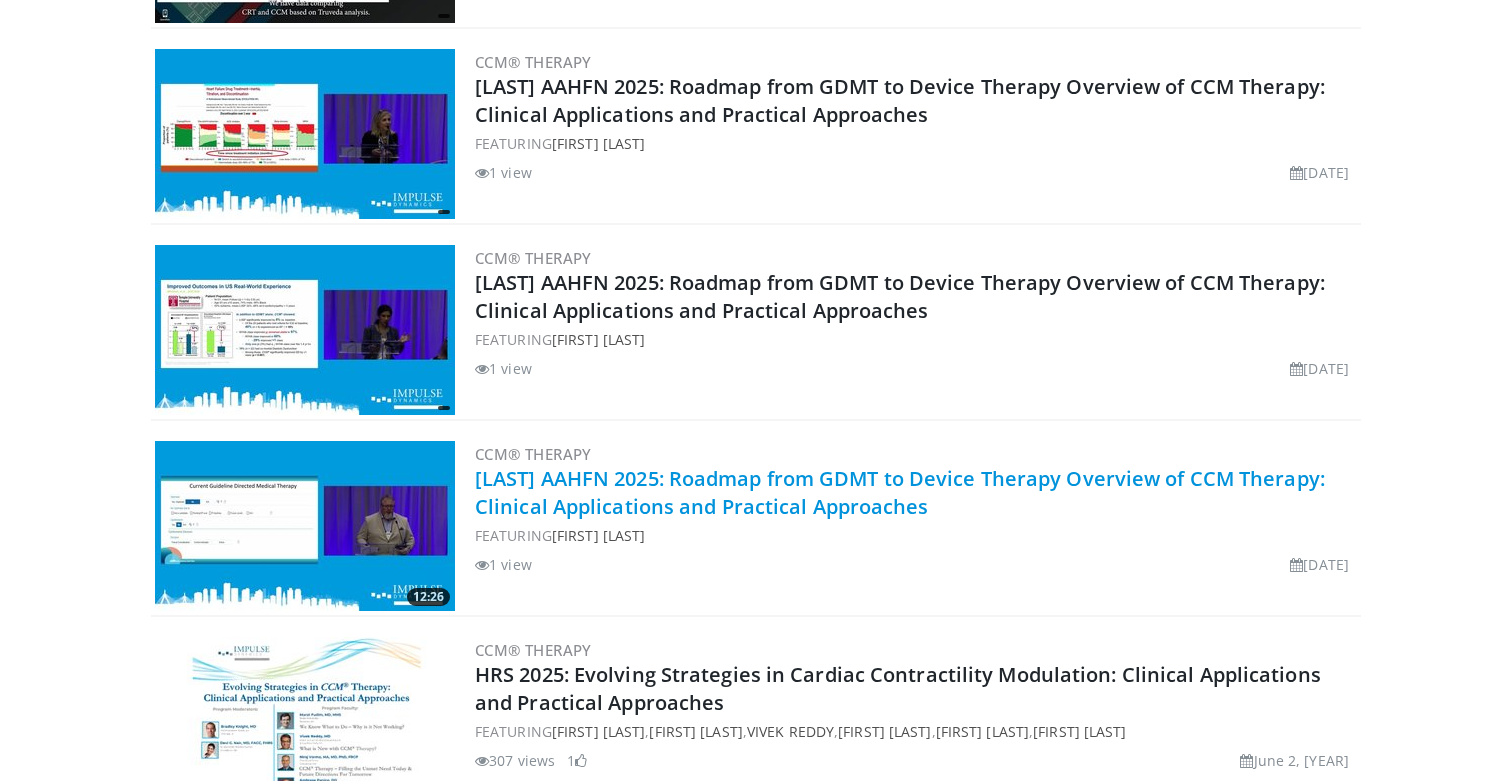 click on "[FIRST] AAHFN [YEAR]: Roadmap from GDMT to Device Therapy Overview of CCM Therapy: Clinical Applications and Practical Approaches" at bounding box center (900, 492) 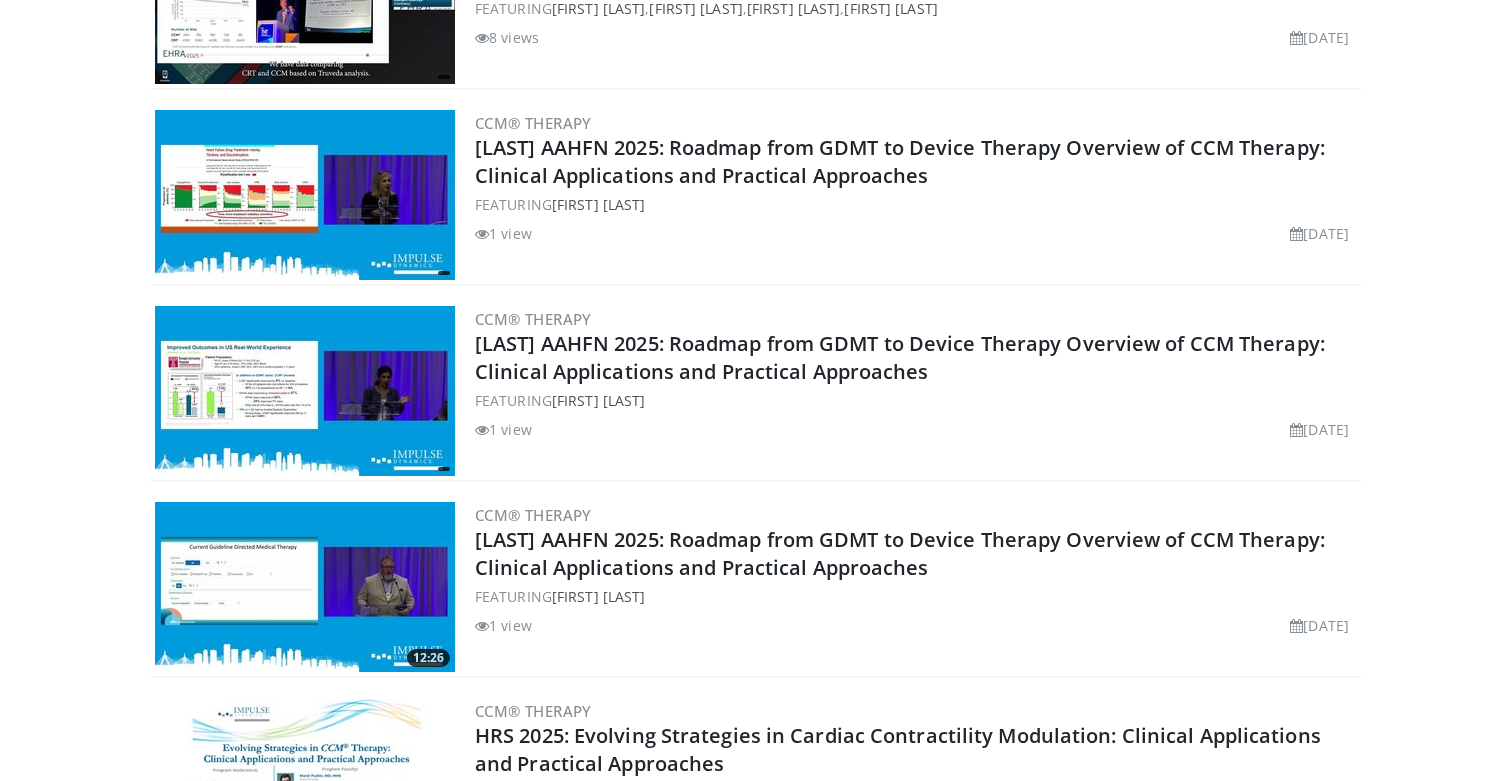 scroll, scrollTop: 883, scrollLeft: 0, axis: vertical 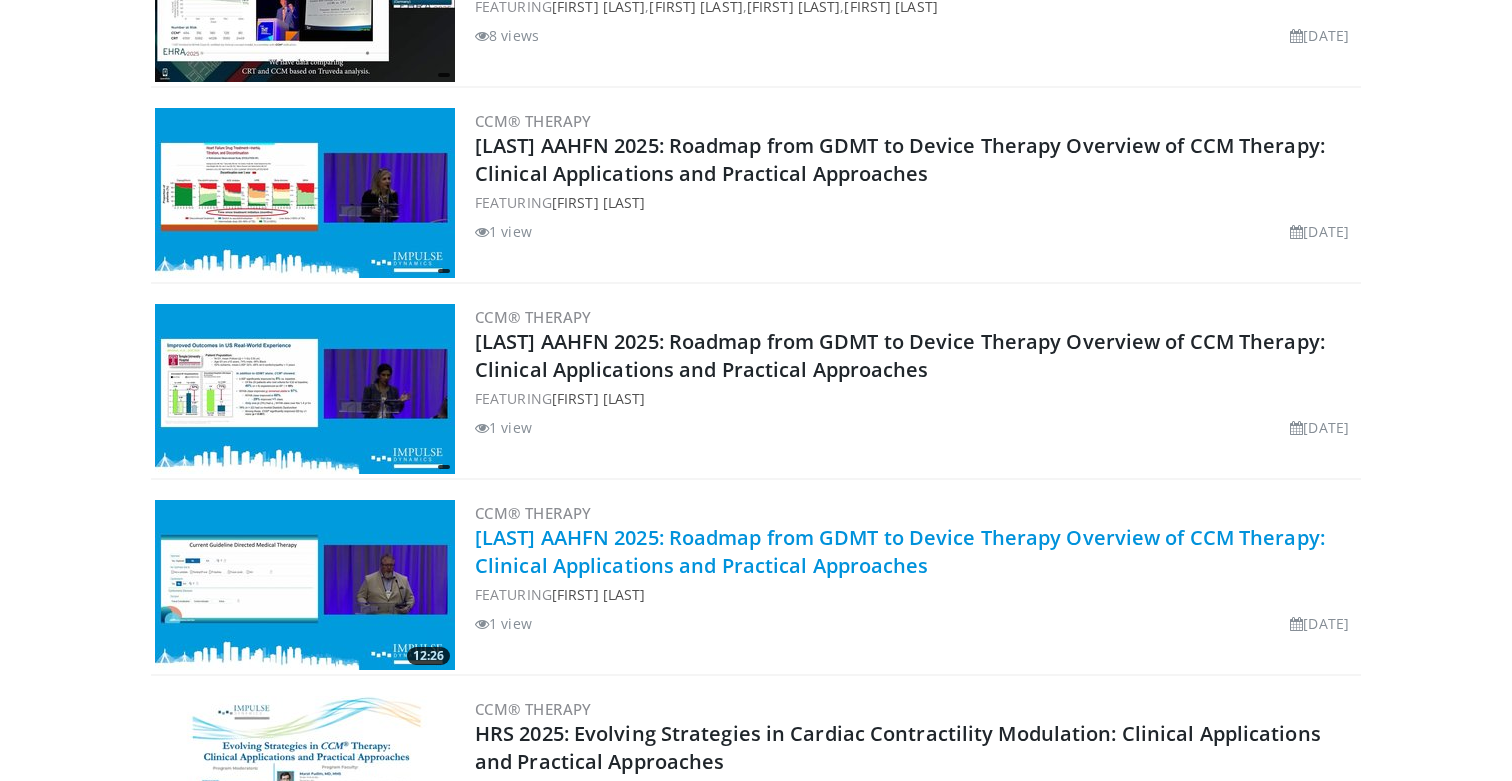 click on "[FIRST] AAHFN [YEAR]: Roadmap from GDMT to Device Therapy Overview of CCM Therapy: Clinical Applications and Practical Approaches" at bounding box center (900, 551) 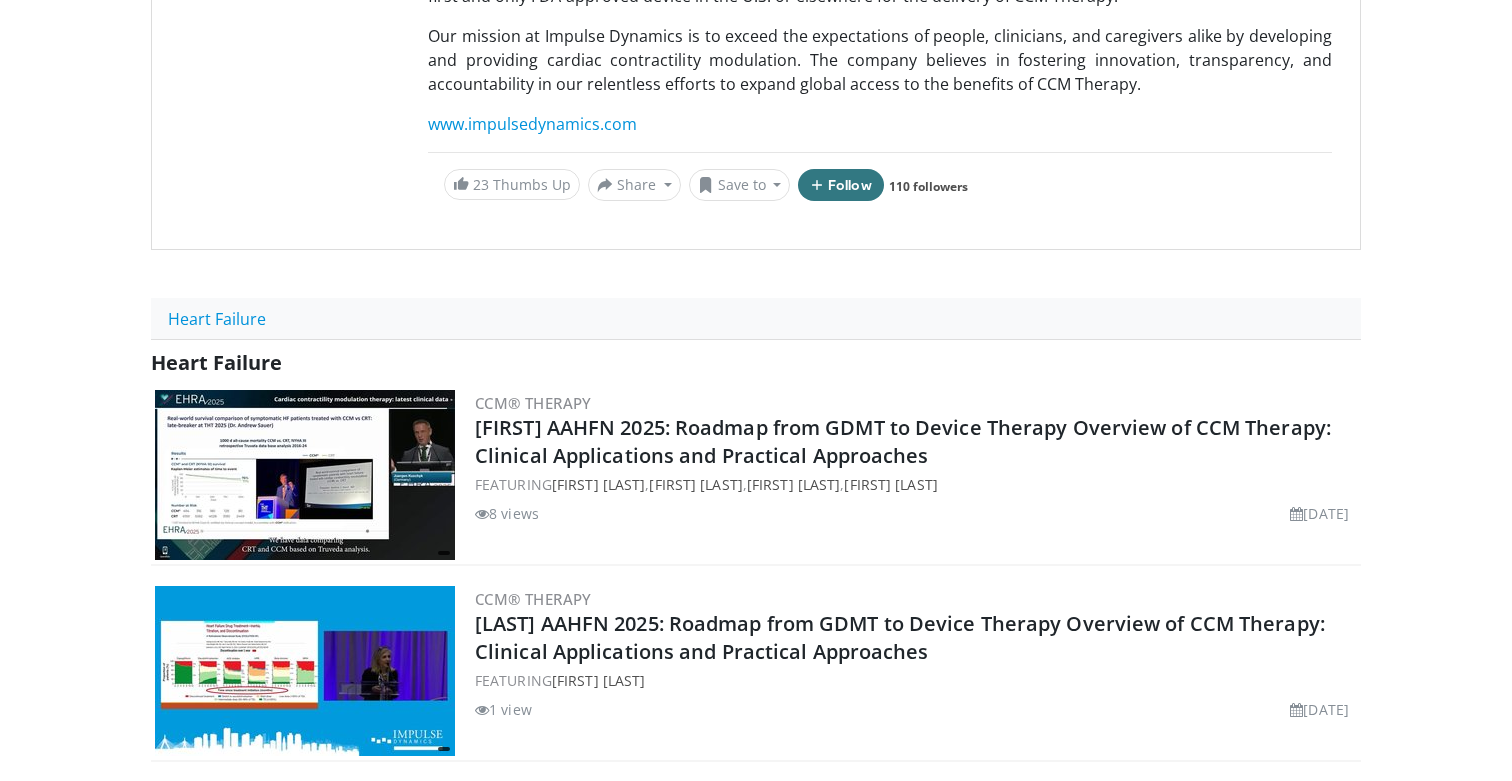 scroll, scrollTop: 329, scrollLeft: 0, axis: vertical 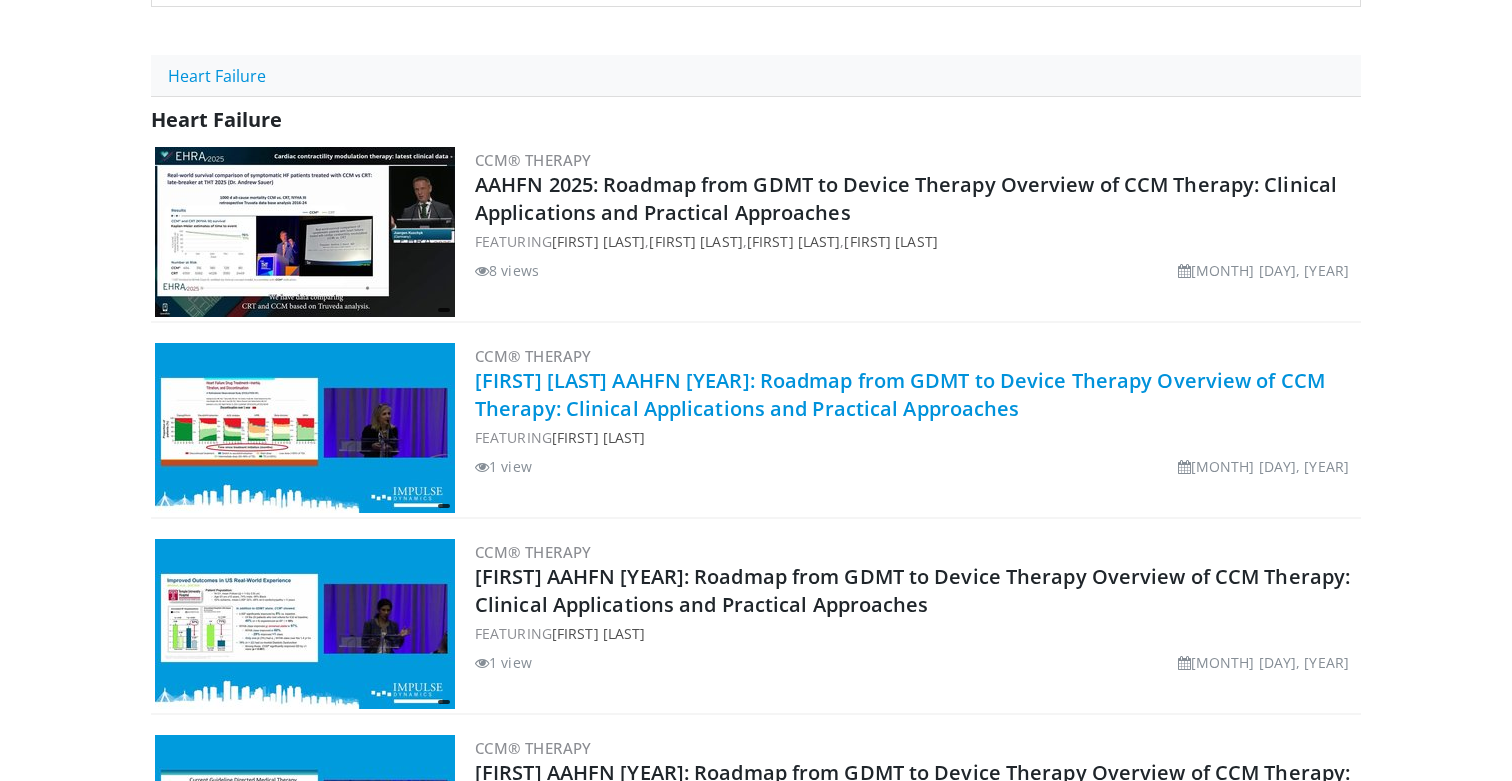 click on "[FIRST] [LAST] AAHFN [YEAR]: Roadmap from GDMT to Device Therapy Overview of CCM Therapy: Clinical Applications and Practical Approaches" at bounding box center (900, 394) 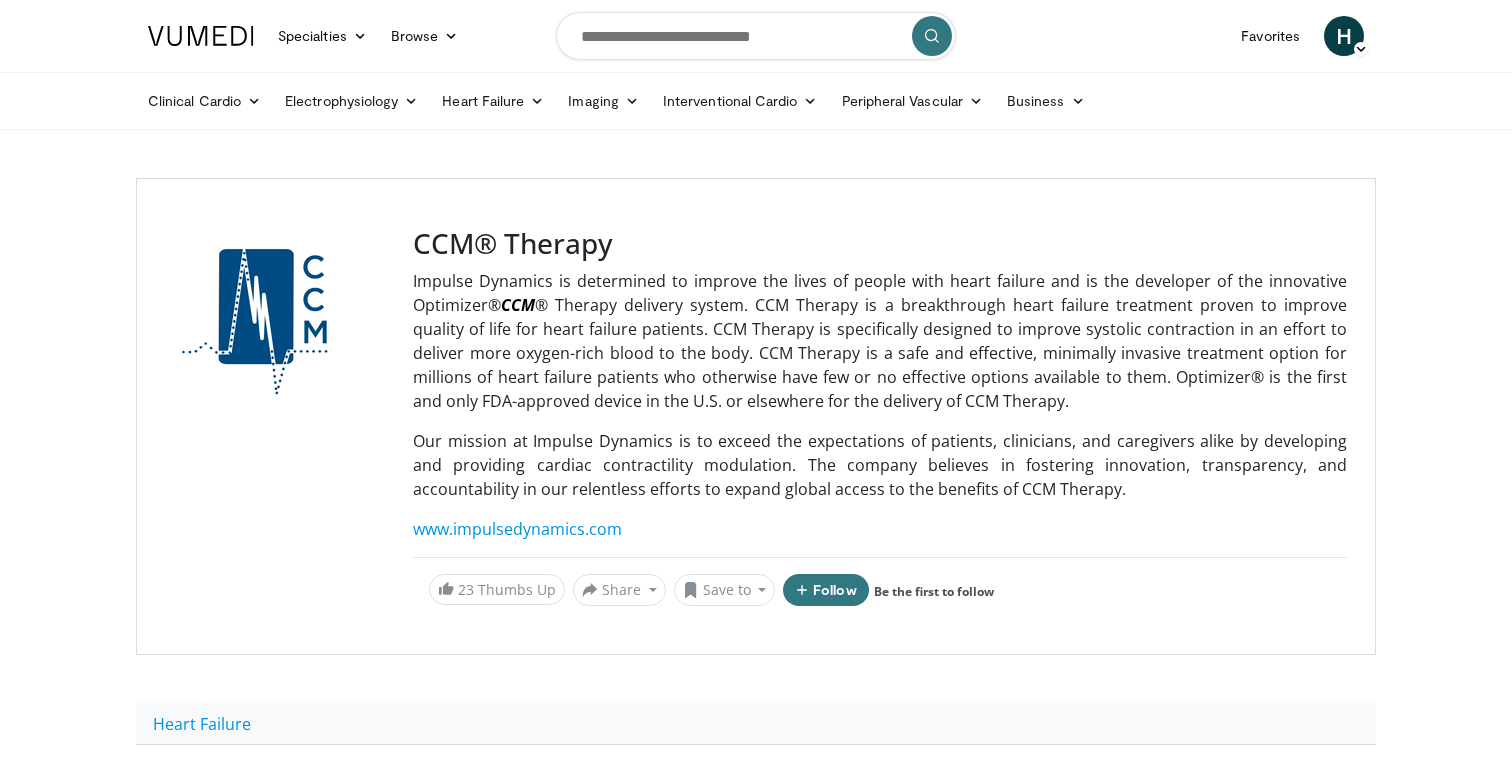 scroll, scrollTop: 0, scrollLeft: 0, axis: both 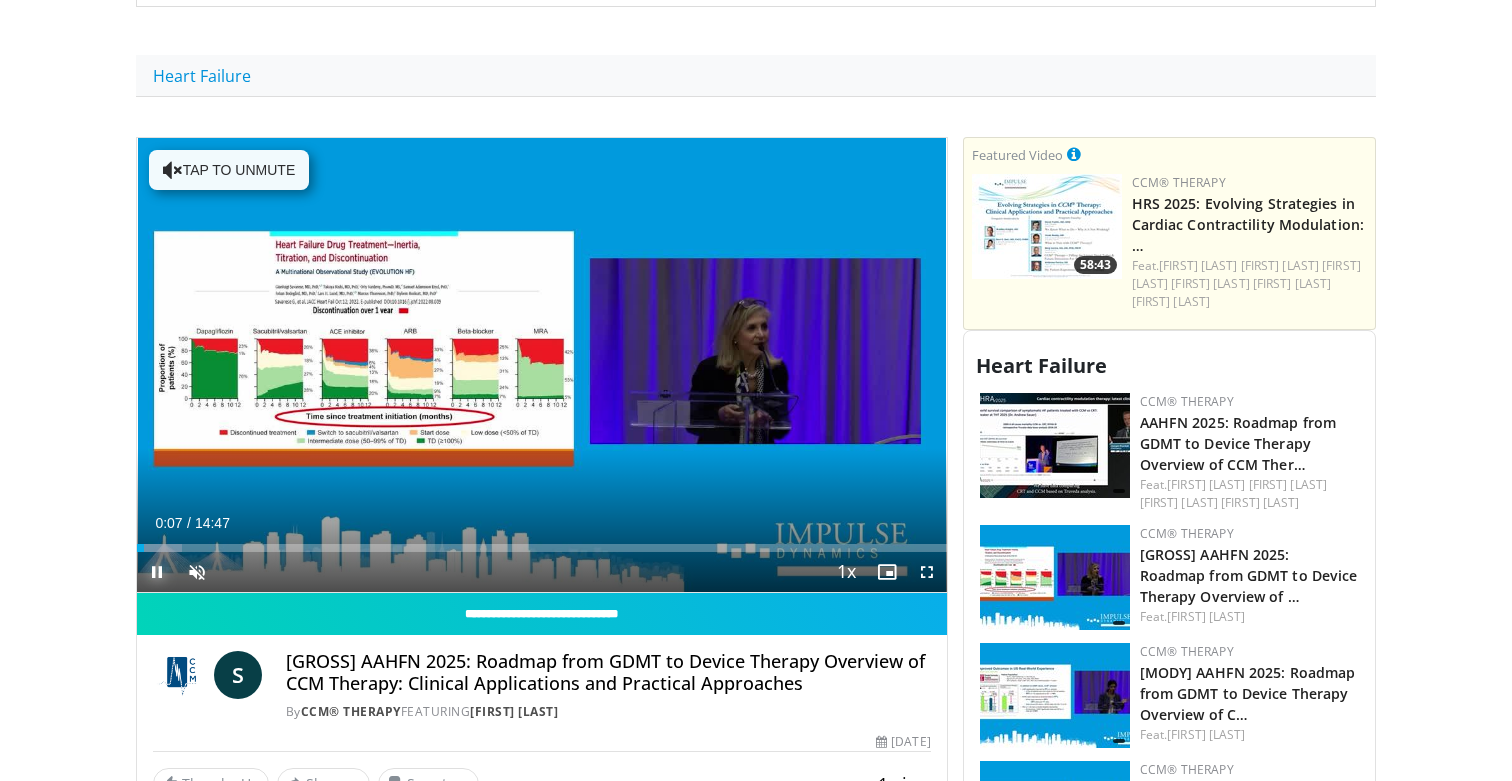 click at bounding box center (157, 572) 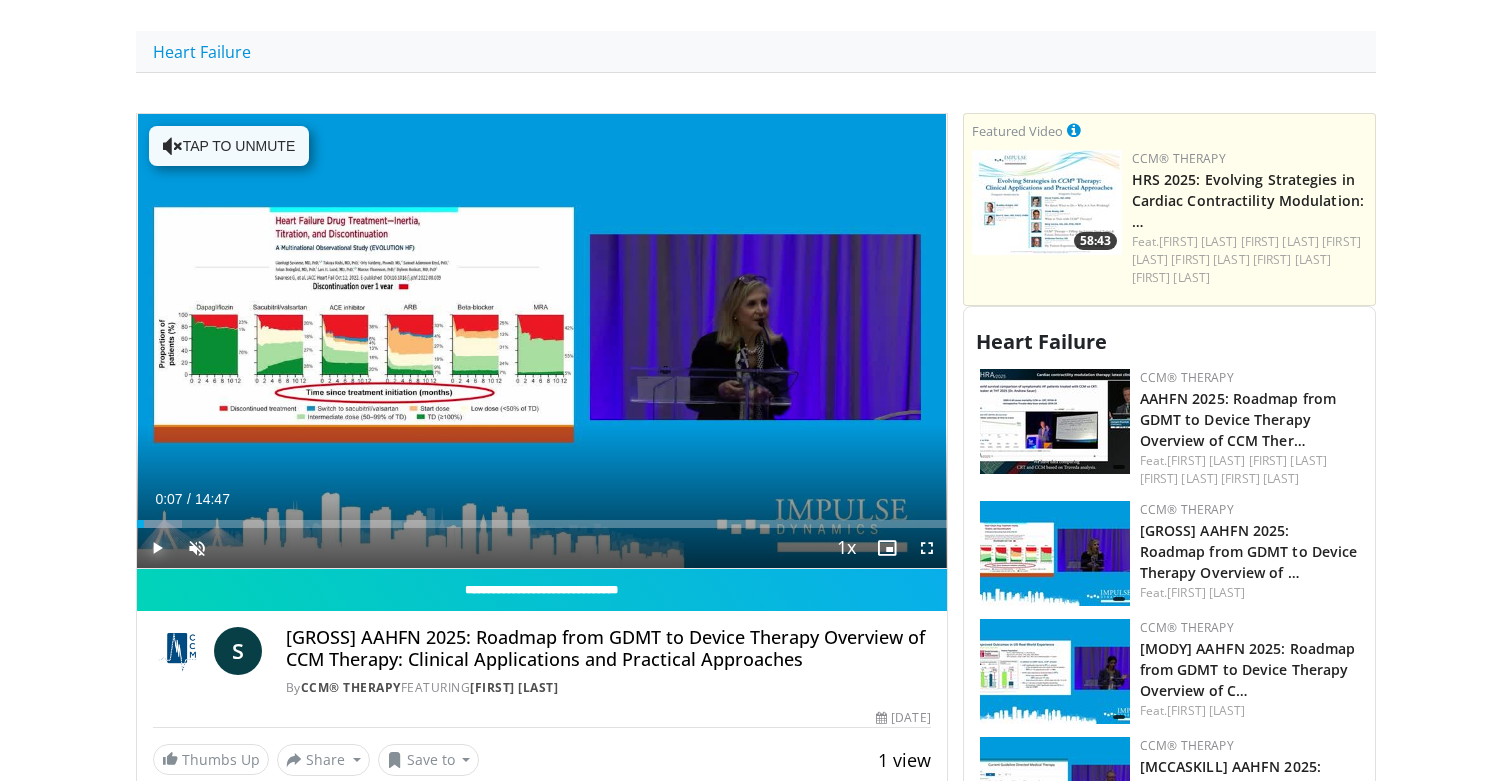 scroll, scrollTop: 687, scrollLeft: 0, axis: vertical 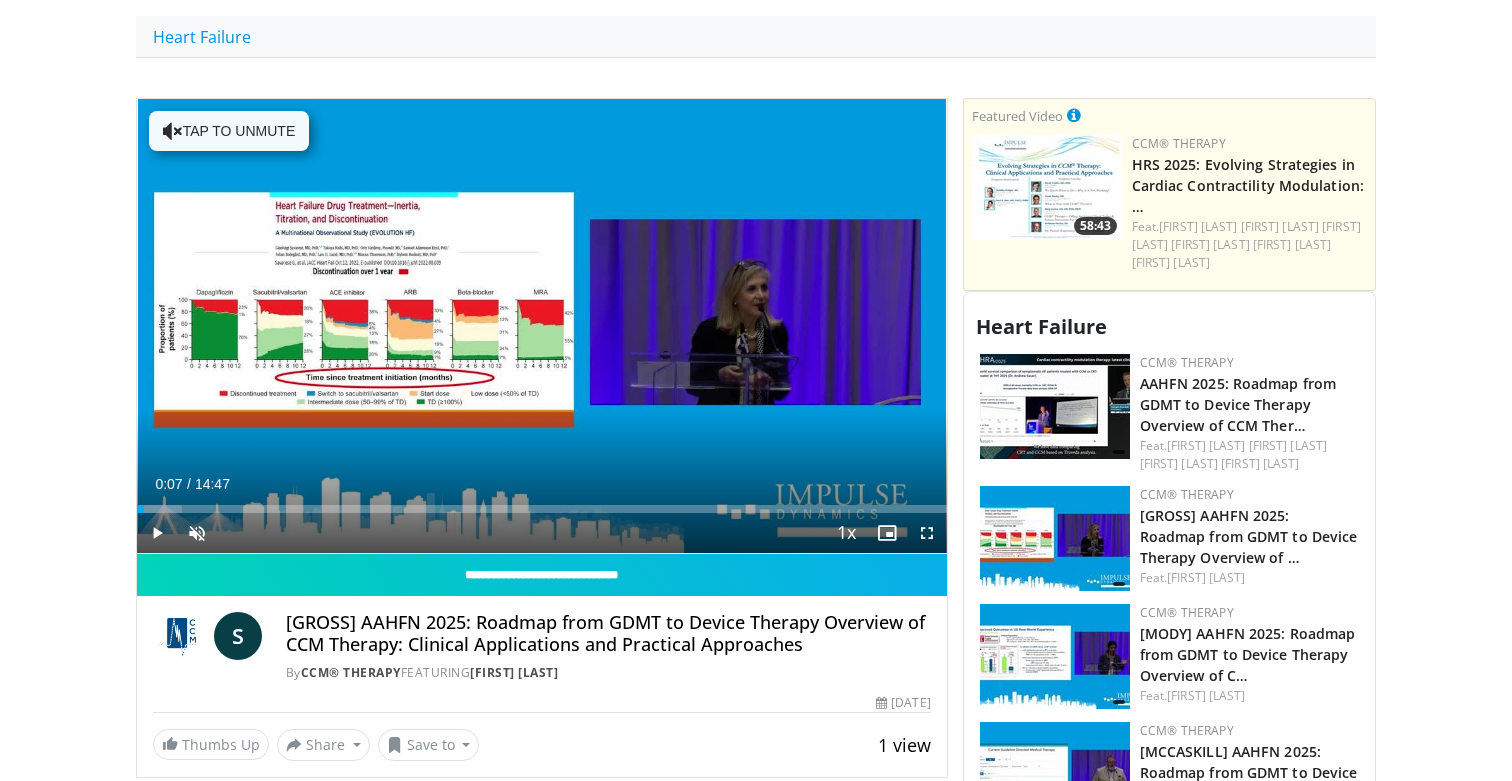 click on "[GROSS] AAHFN 2025: Roadmap from GDMT to Device Therapy Overview of CCM Therapy: Clinical Applications and Practical Approaches
By
CCM® Therapy
FEATURING
Stacey Gross" at bounding box center (608, 646) 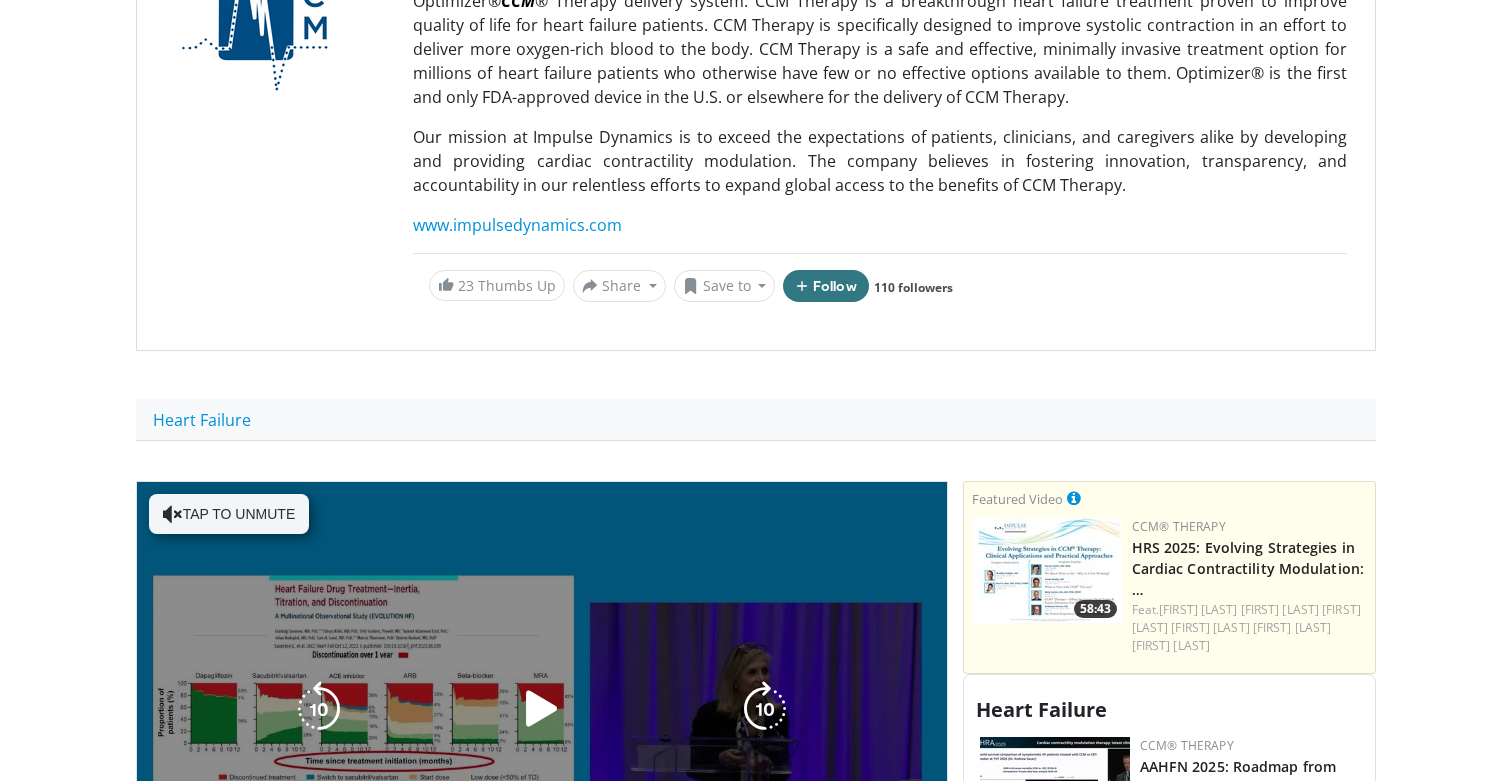 scroll, scrollTop: 278, scrollLeft: 0, axis: vertical 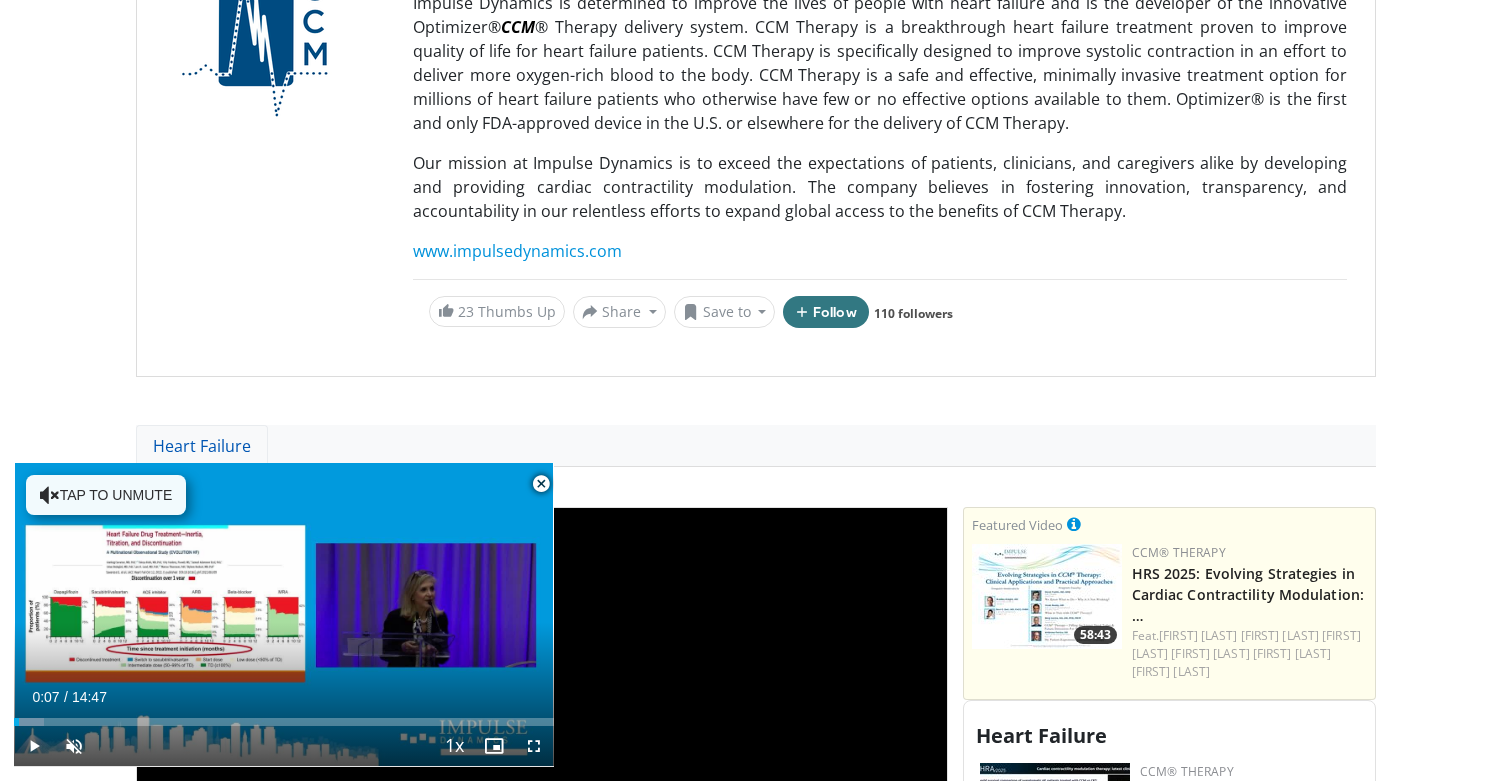 click on "Heart Failure" at bounding box center [202, 446] 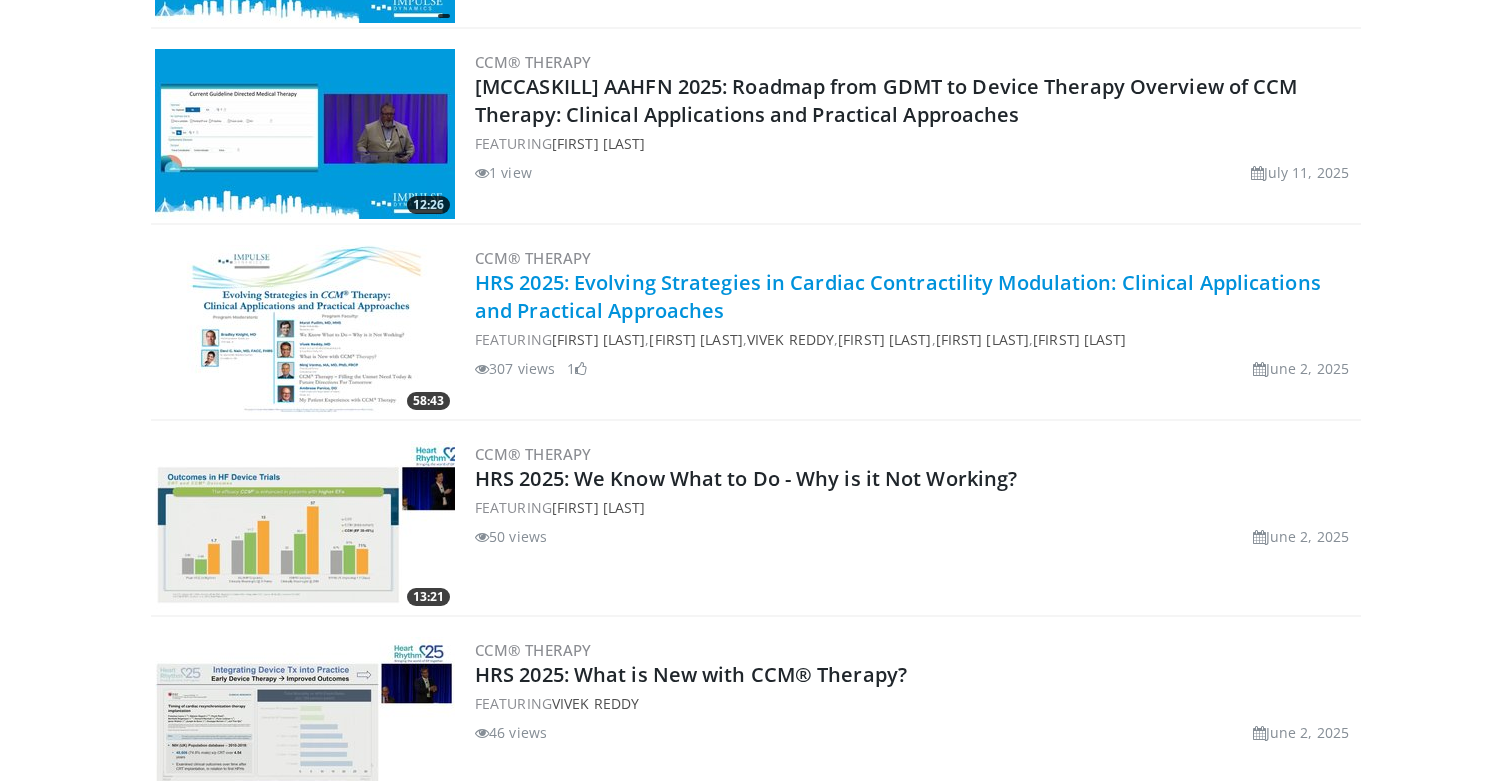 scroll, scrollTop: 1377, scrollLeft: 0, axis: vertical 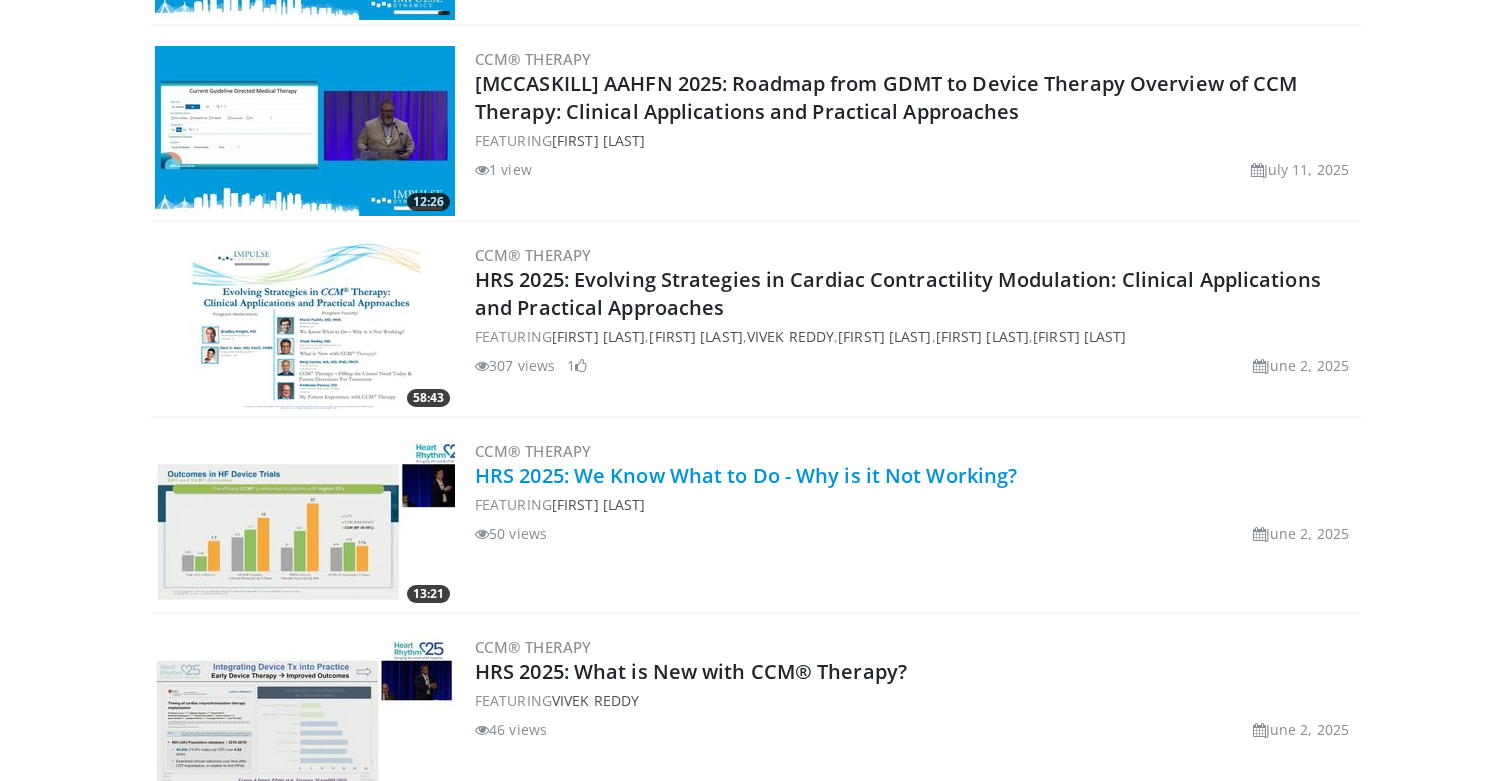 click on "HRS 2025: We Know What to Do - Why is it Not Working?" at bounding box center (746, 475) 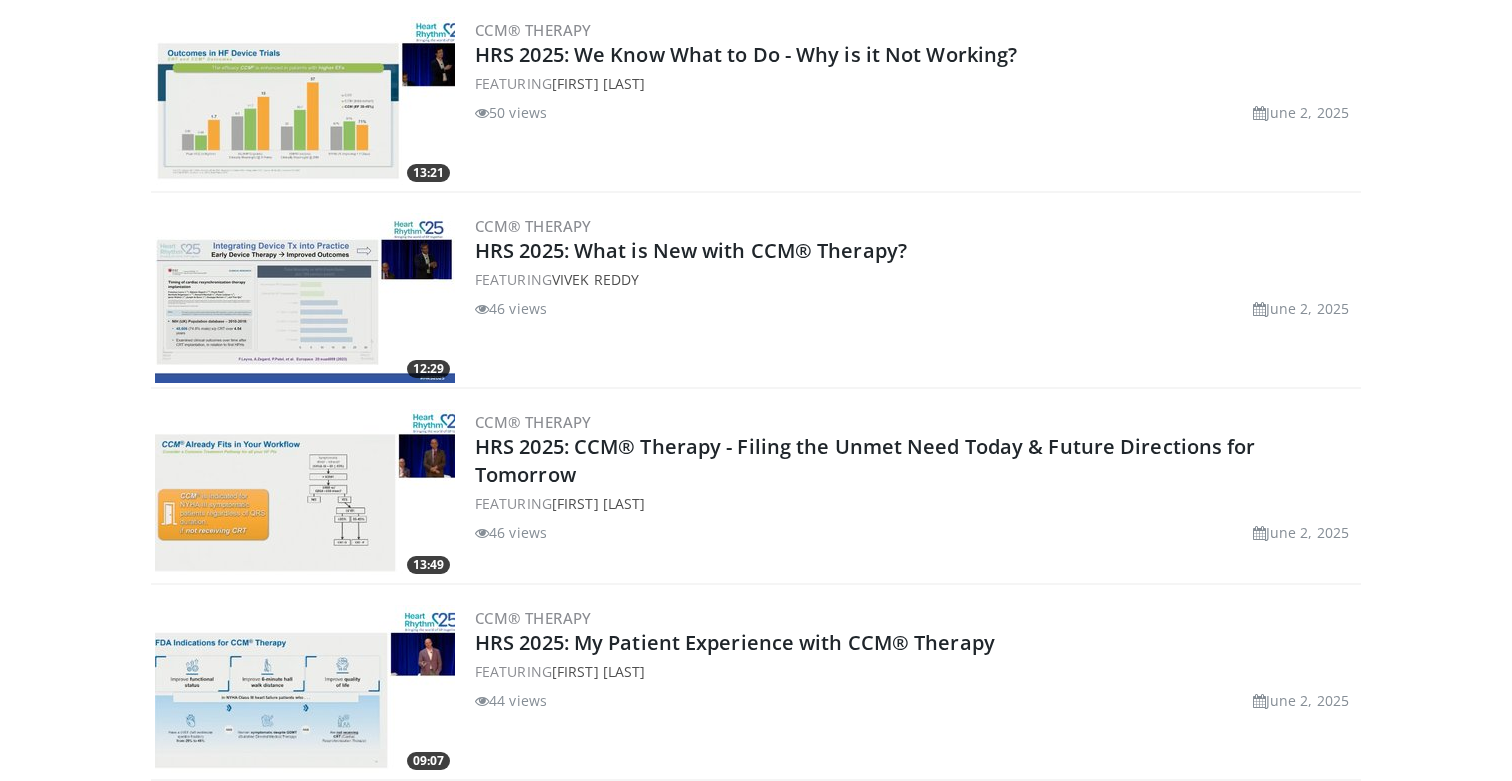 scroll, scrollTop: 1804, scrollLeft: 0, axis: vertical 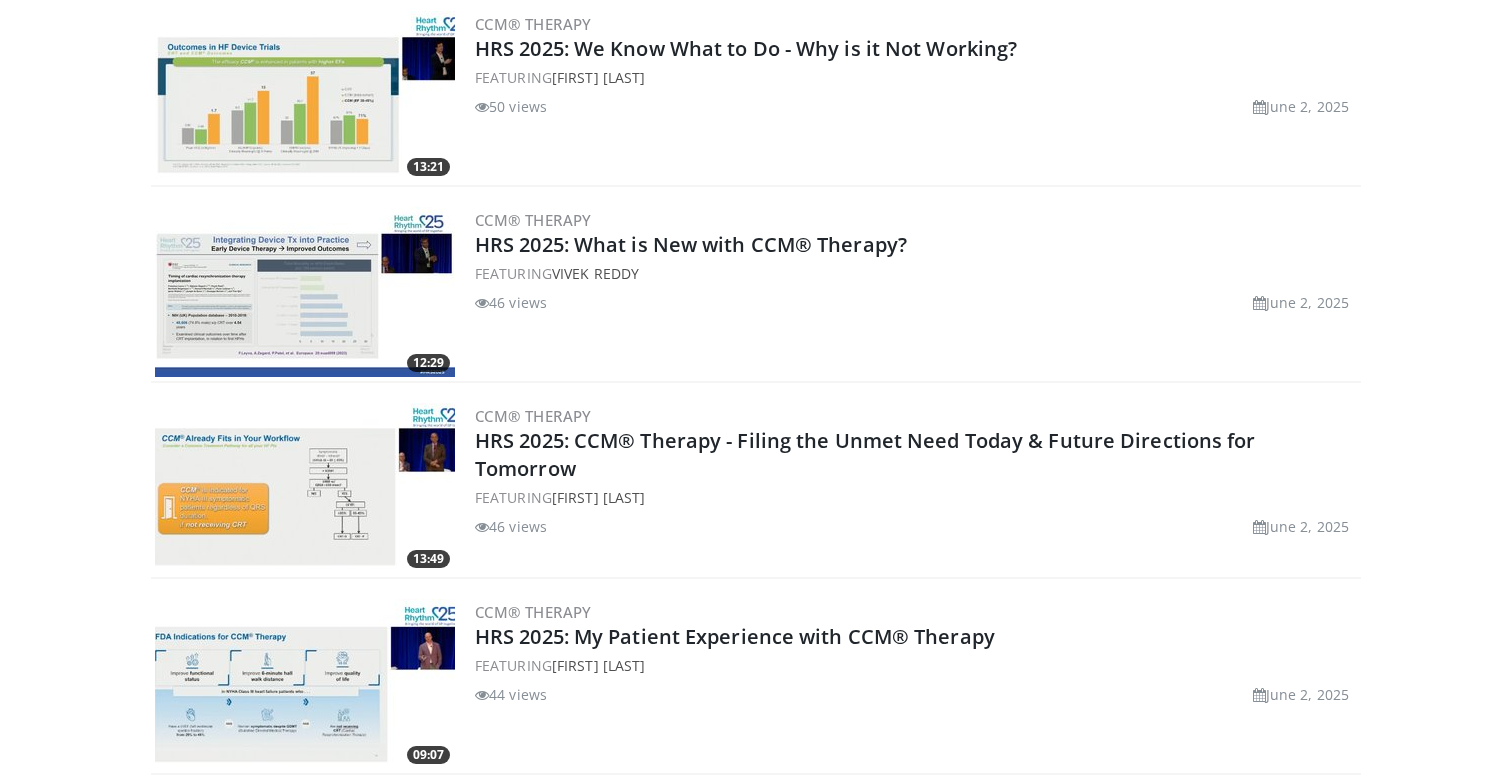 click on "CCM® Therapy
HRS 2025: What is New with CCM® Therapy?
FEATURING
Vivek Reddy
46 views
June 2, 2025" at bounding box center [916, 292] 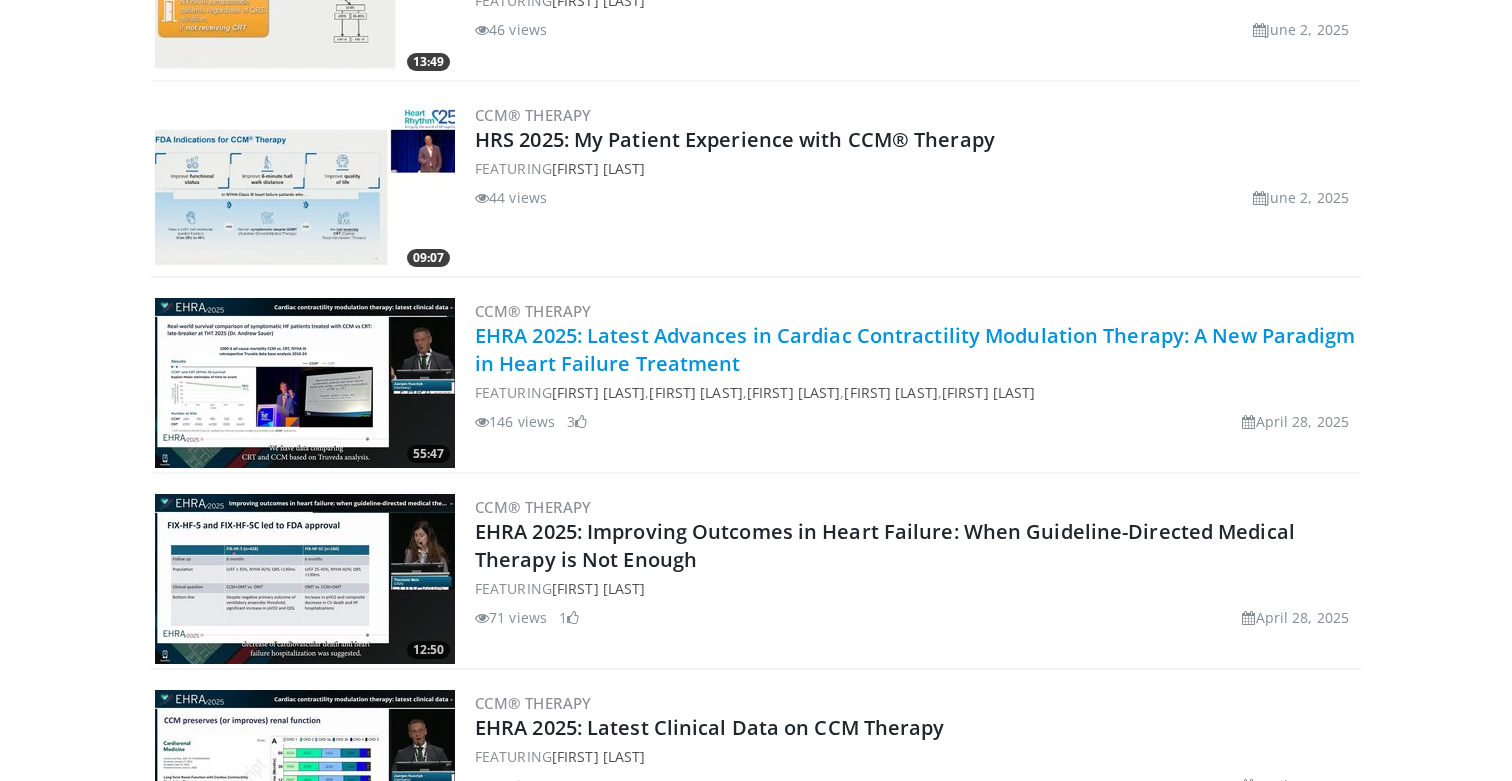 scroll, scrollTop: 2337, scrollLeft: 0, axis: vertical 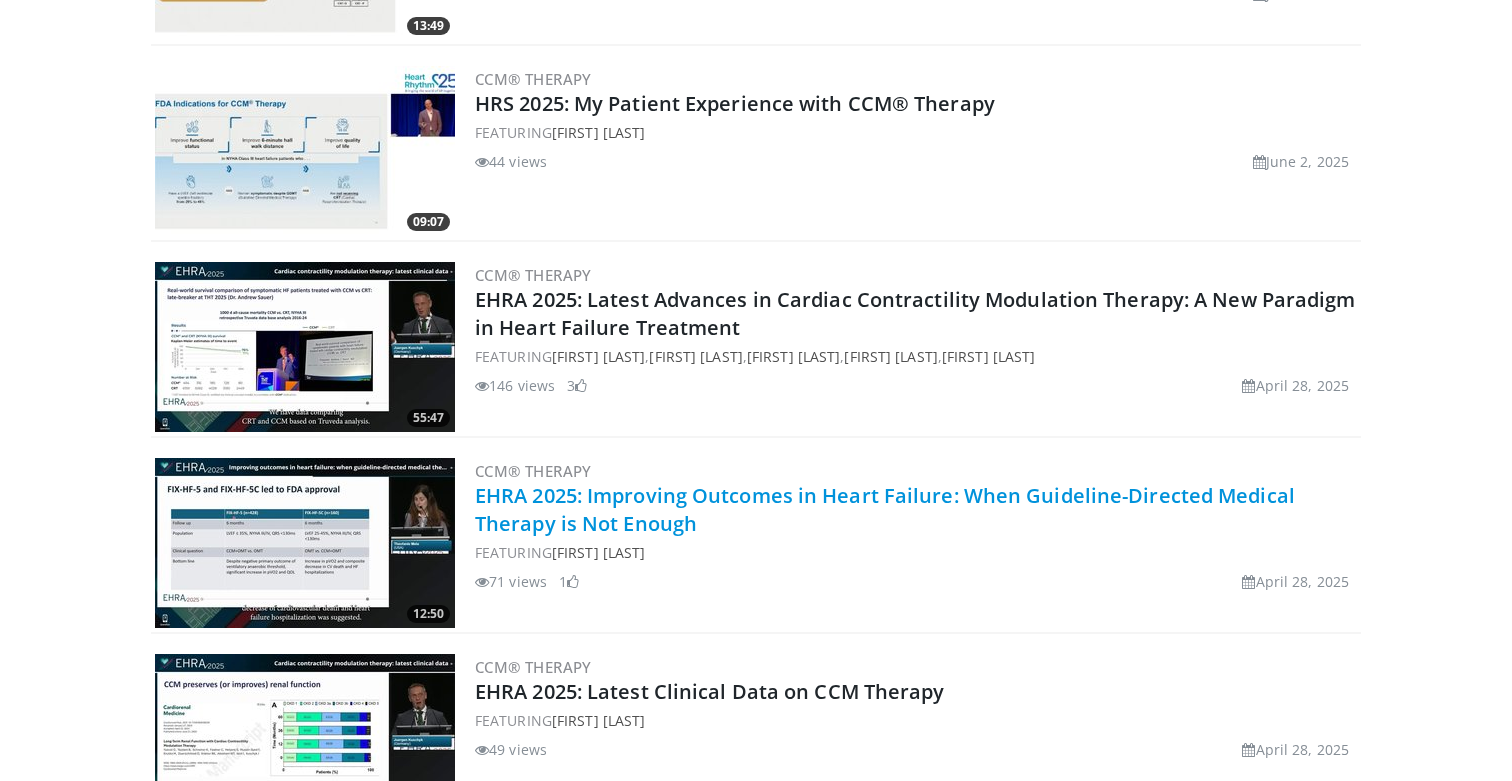 click on "EHRA 2025: Improving Outcomes in Heart Failure: When Guideline-Directed Medical Therapy is Not Enough" at bounding box center (885, 509) 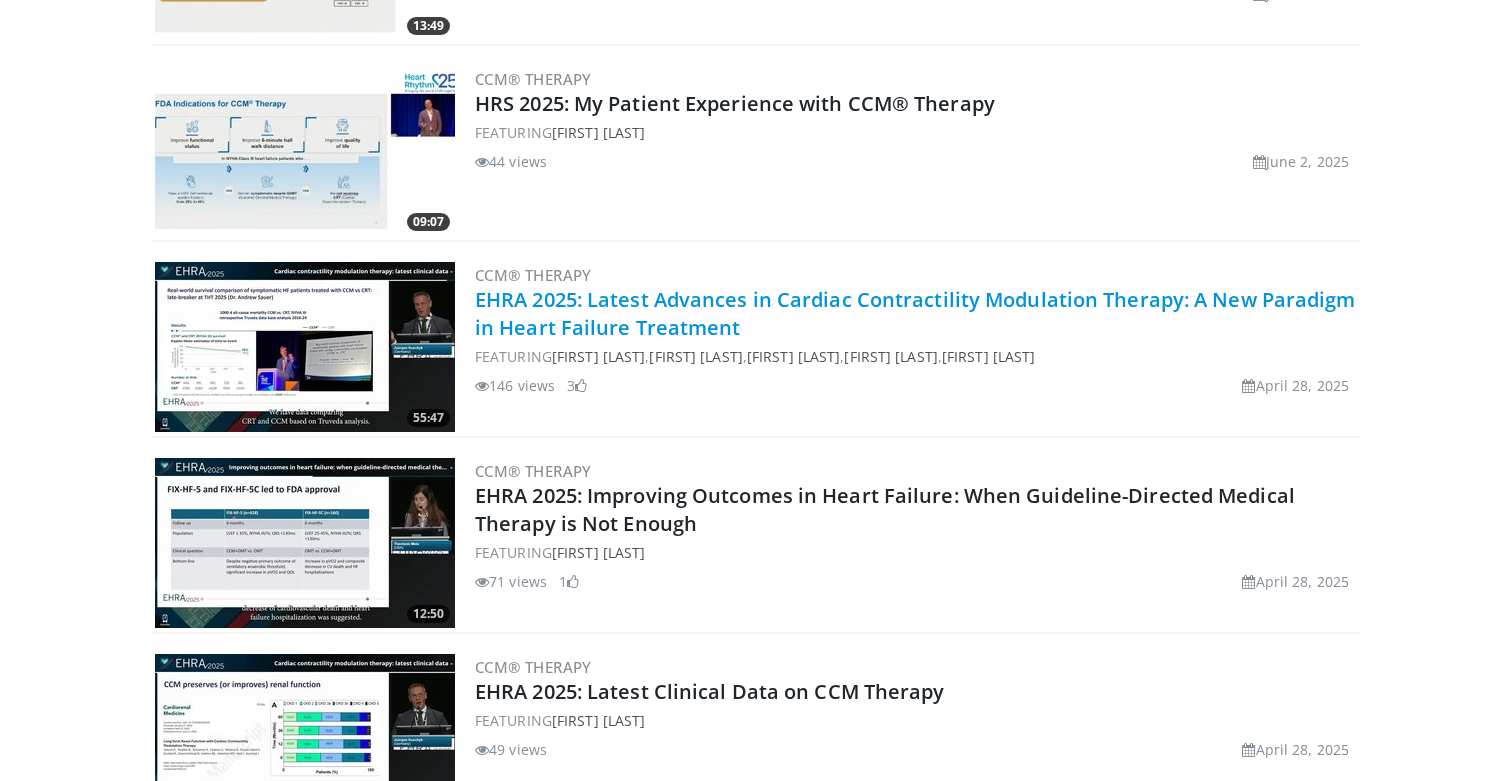 click on "EHRA 2025: Latest Advances in Cardiac Contractility Modulation Therapy:  A New Paradigm in Heart Failure Treatment" at bounding box center (915, 313) 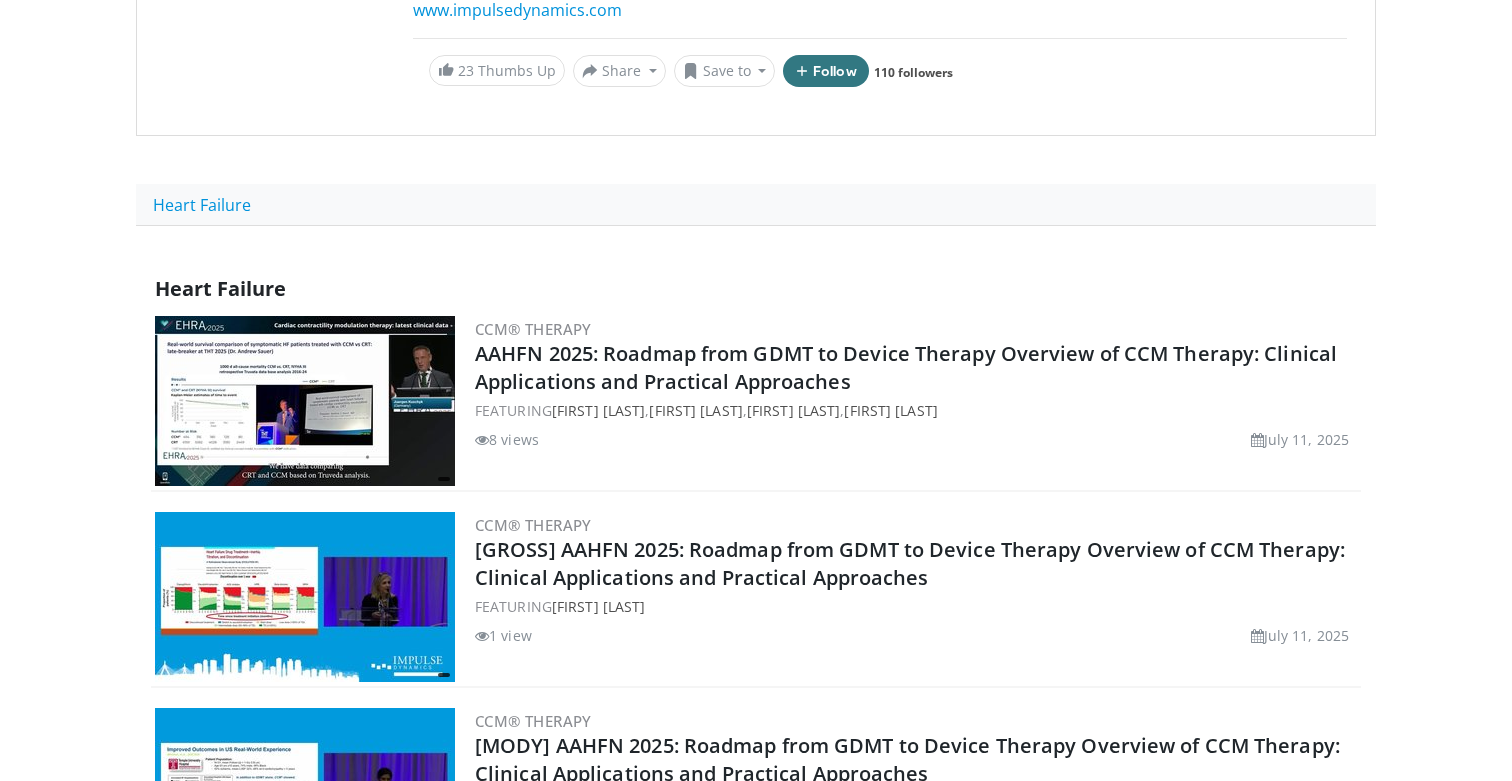 scroll, scrollTop: 515, scrollLeft: 0, axis: vertical 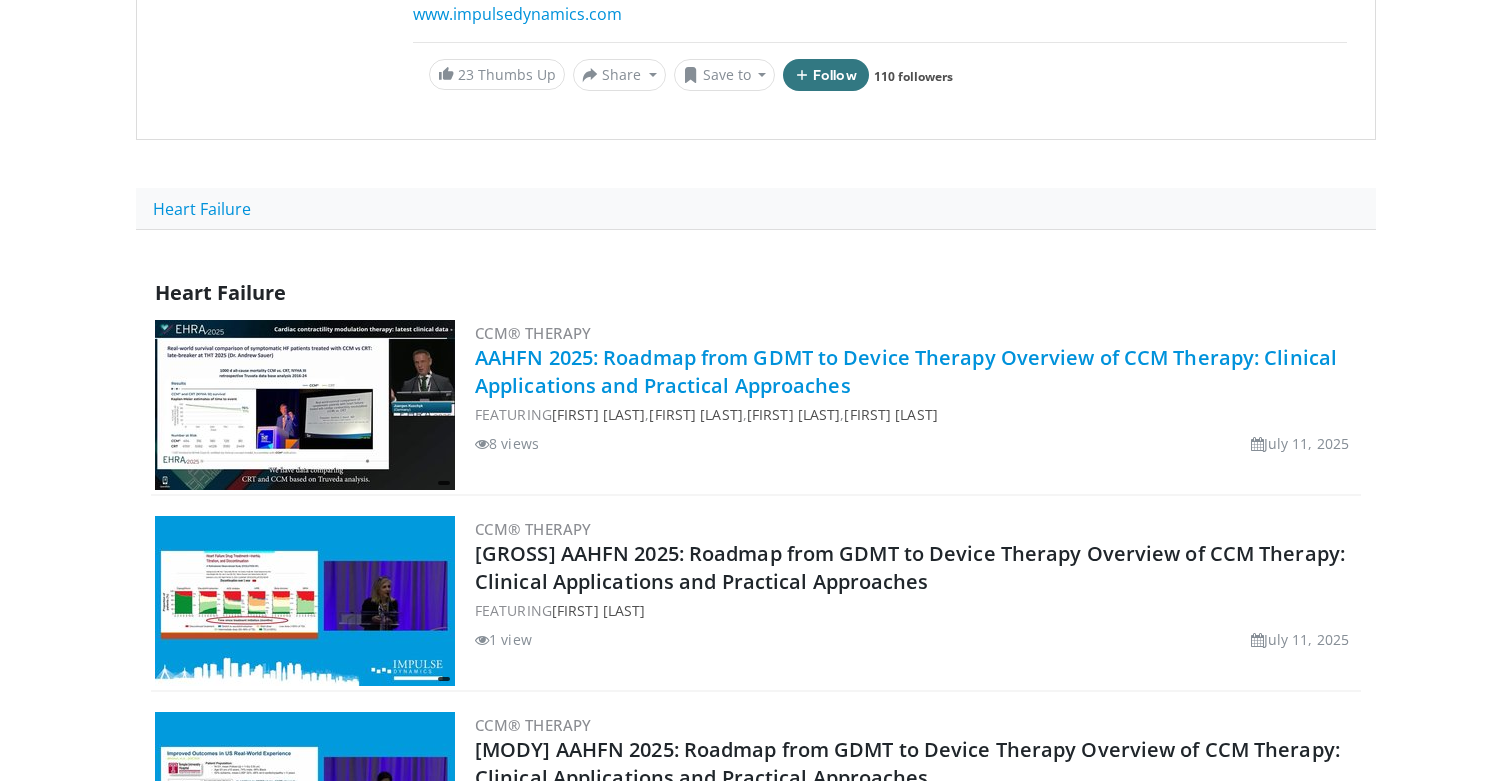 click on "AAHFN 2025: Roadmap from GDMT to Device Therapy Overview of CCM Therapy: Clinical Applications and Practical Approaches" at bounding box center [906, 371] 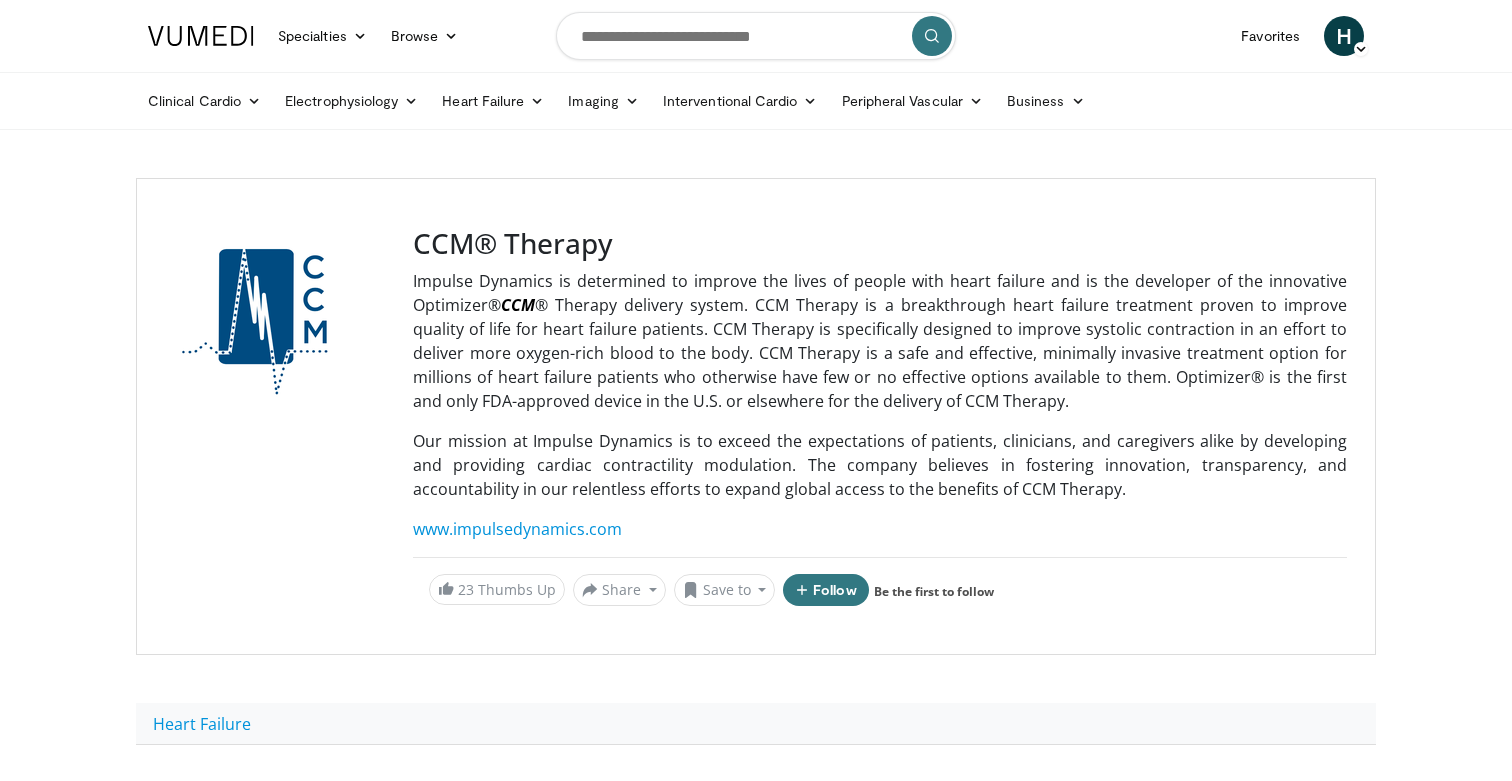 scroll, scrollTop: 0, scrollLeft: 0, axis: both 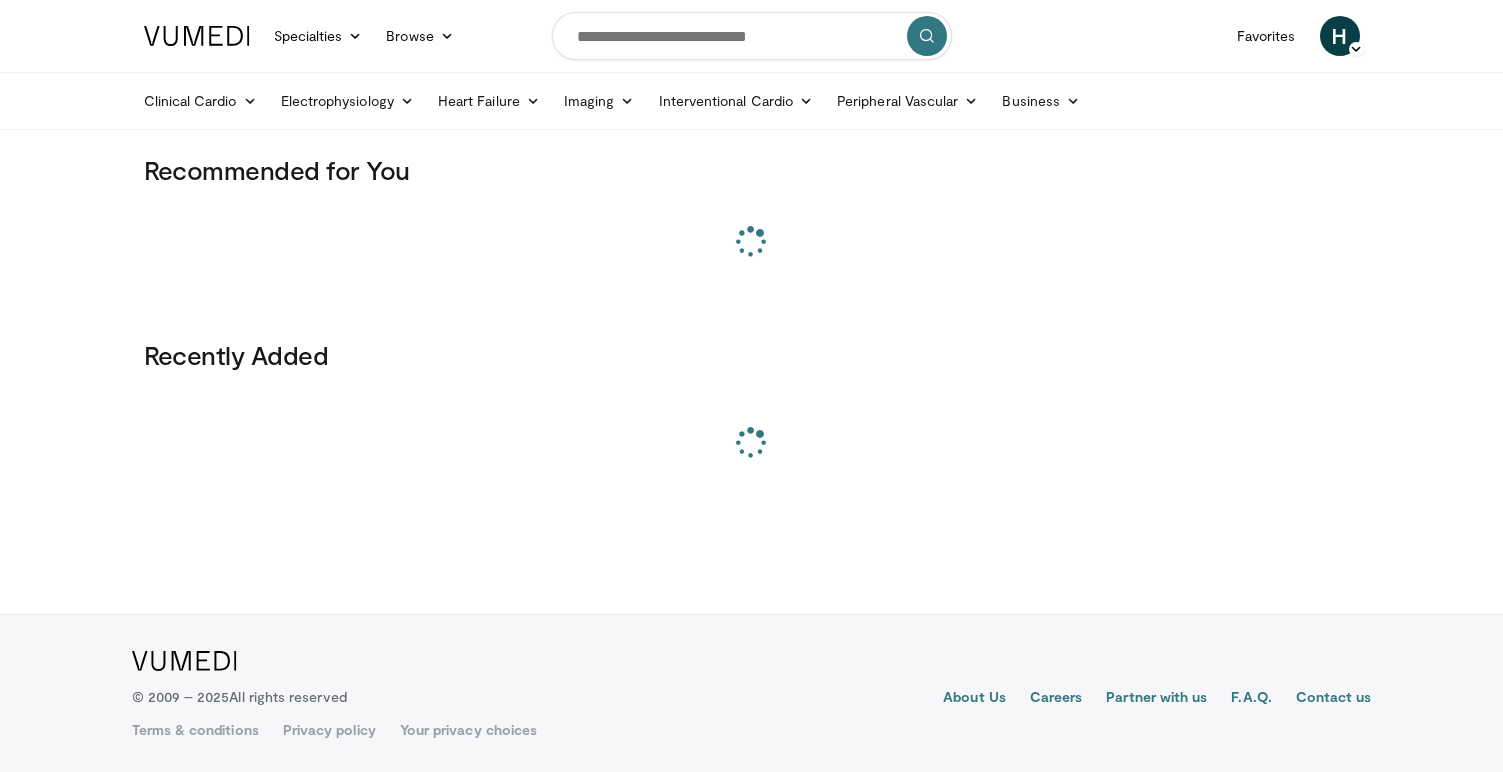 click on "H
Haley
Housh
Add a Video
Messages
Thumbs Up
Manage Content
BD
Boston Scientific
CCM® Therapy
Curonix
Edwards Lifesciences
Endologix
KARL STORZ United States
Medtronic Shockwave Medical Silk Road Medical, Inc. Logout" at bounding box center (1340, 36) 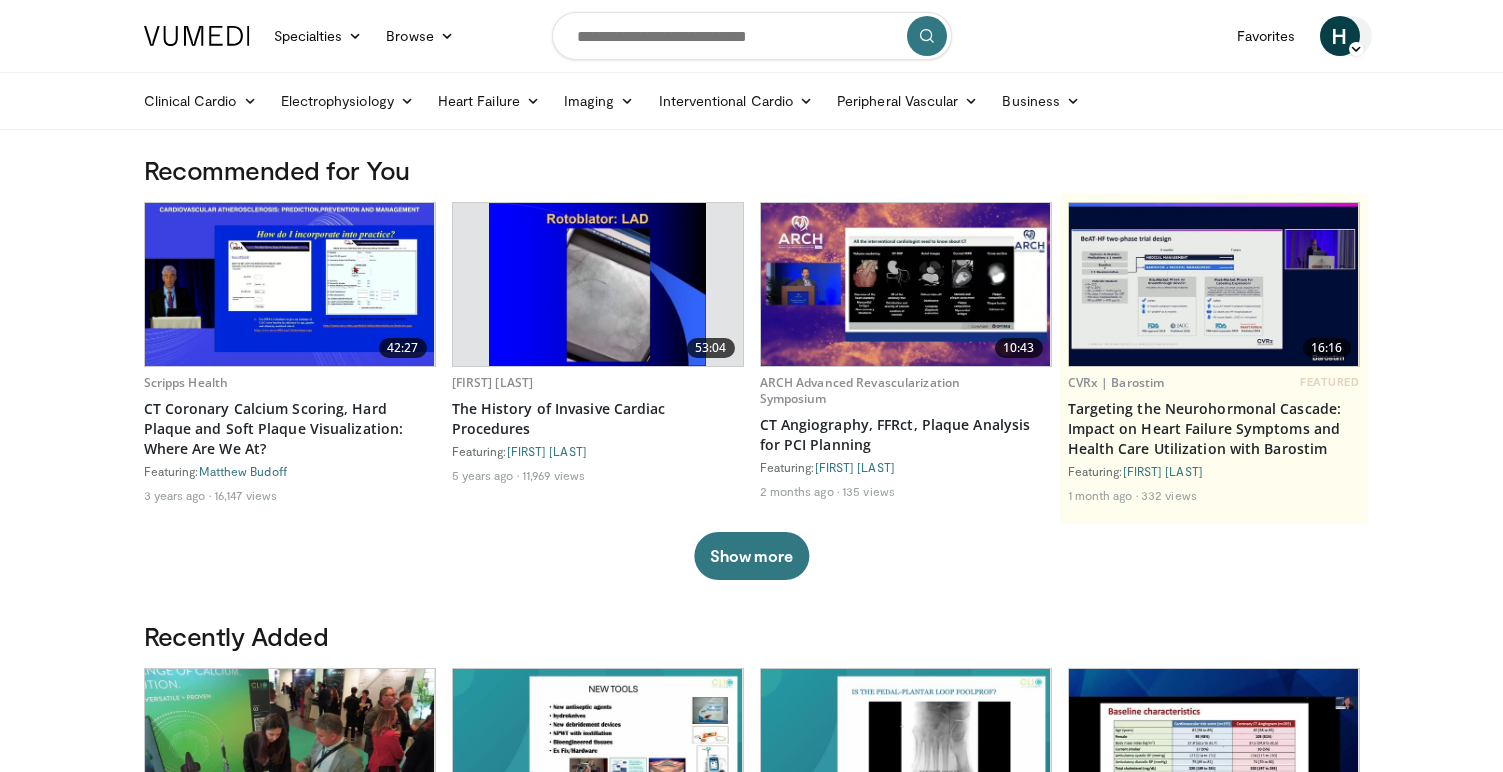 click on "H" at bounding box center (1340, 36) 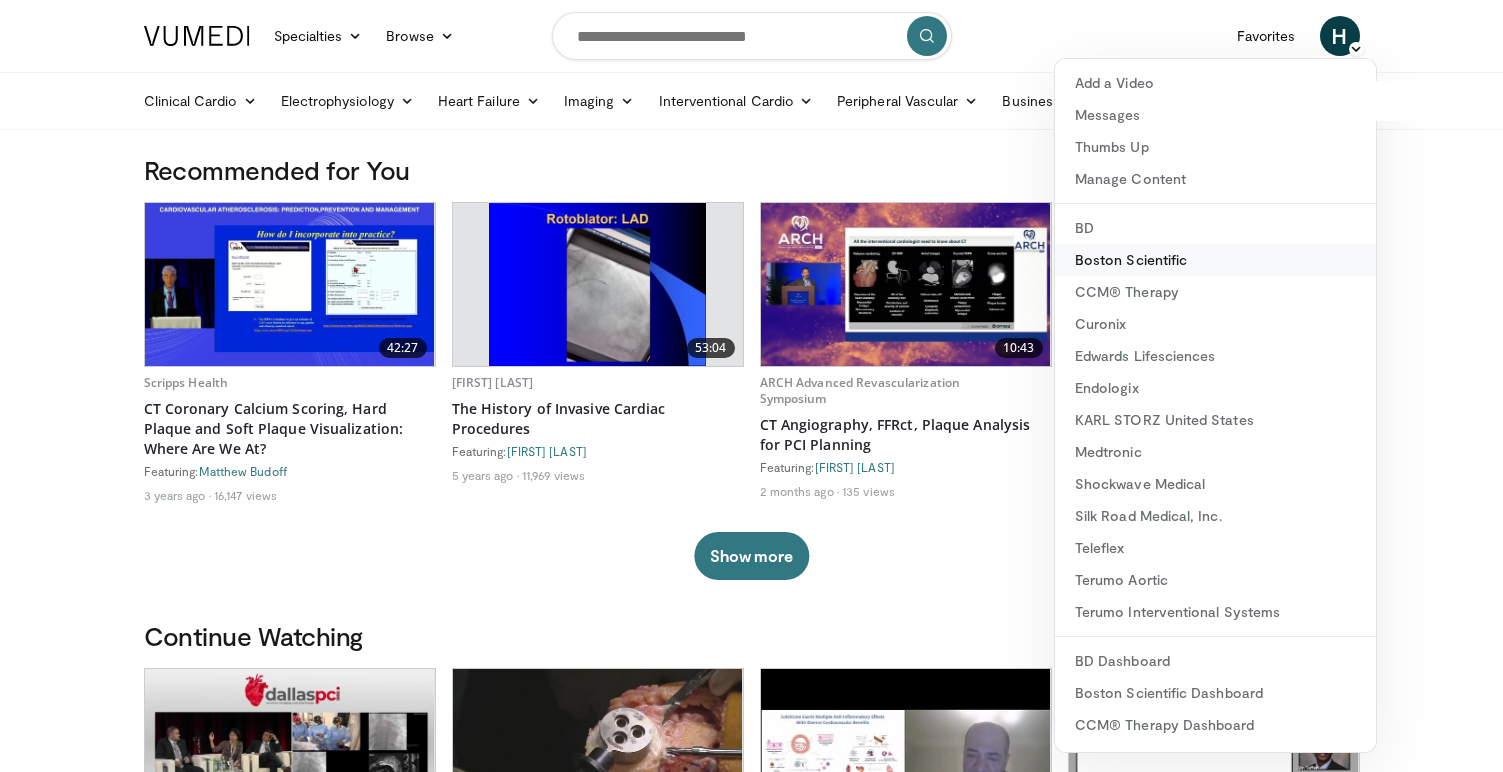 click on "Boston Scientific" at bounding box center [1215, 260] 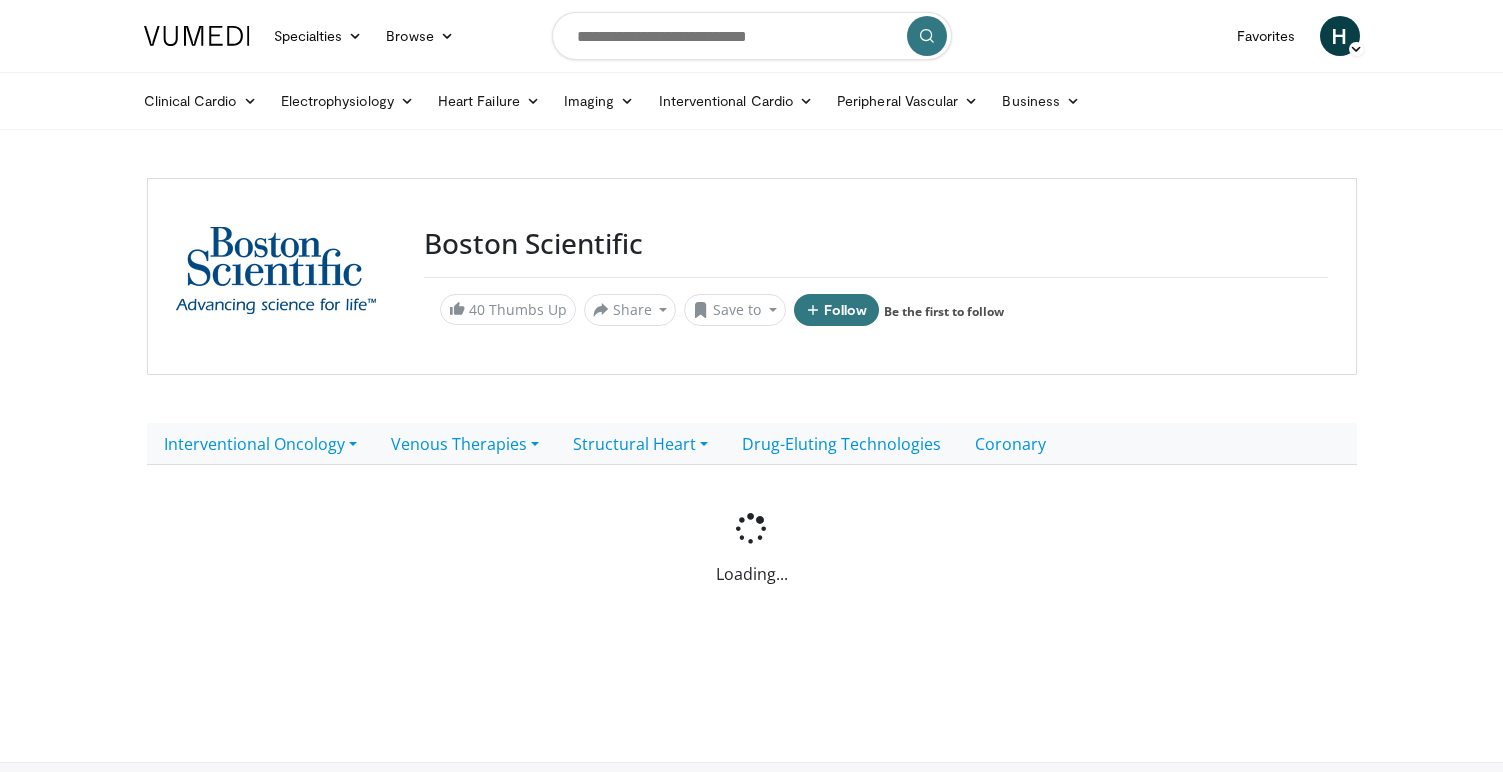 scroll, scrollTop: 0, scrollLeft: 0, axis: both 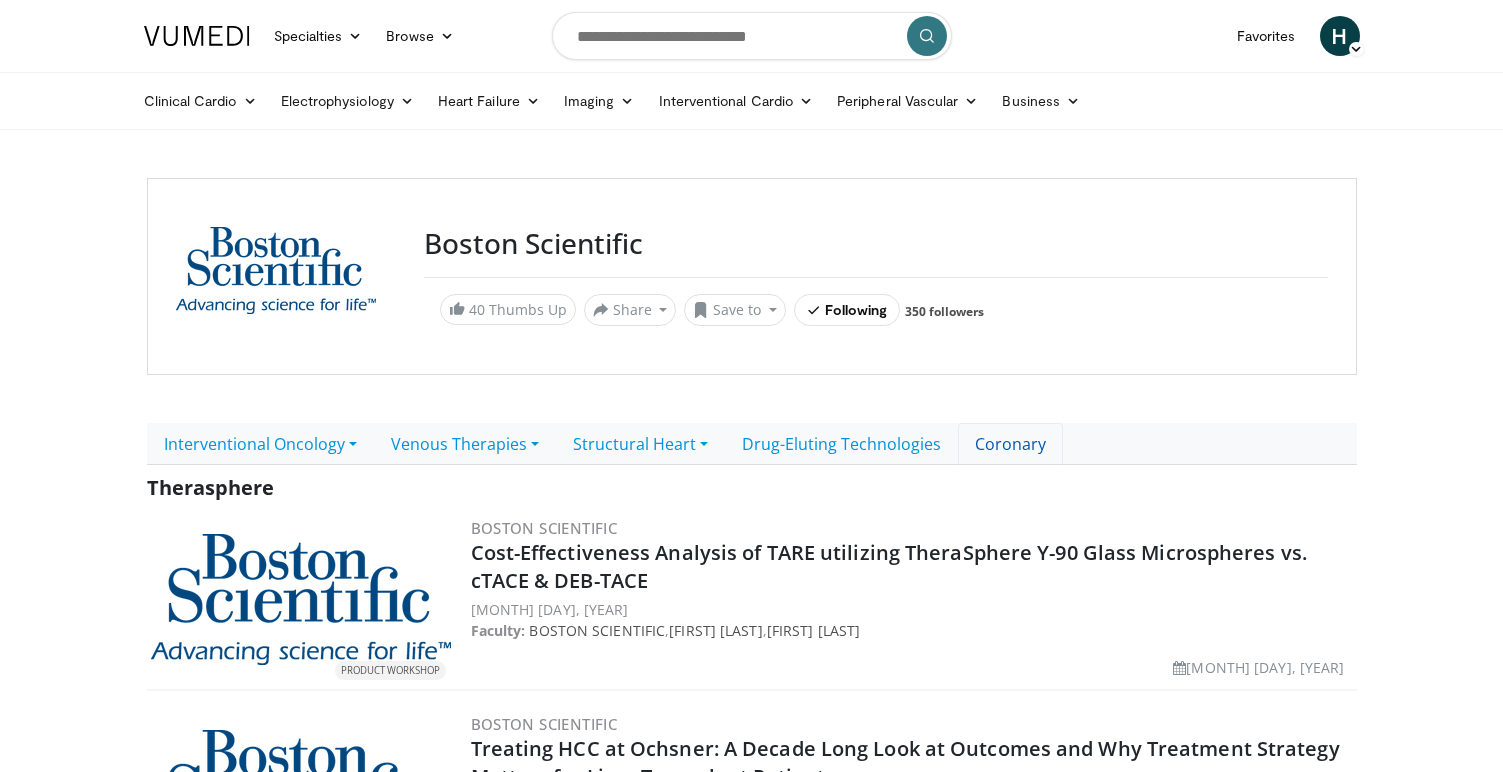 click on "Coronary" at bounding box center [1010, 444] 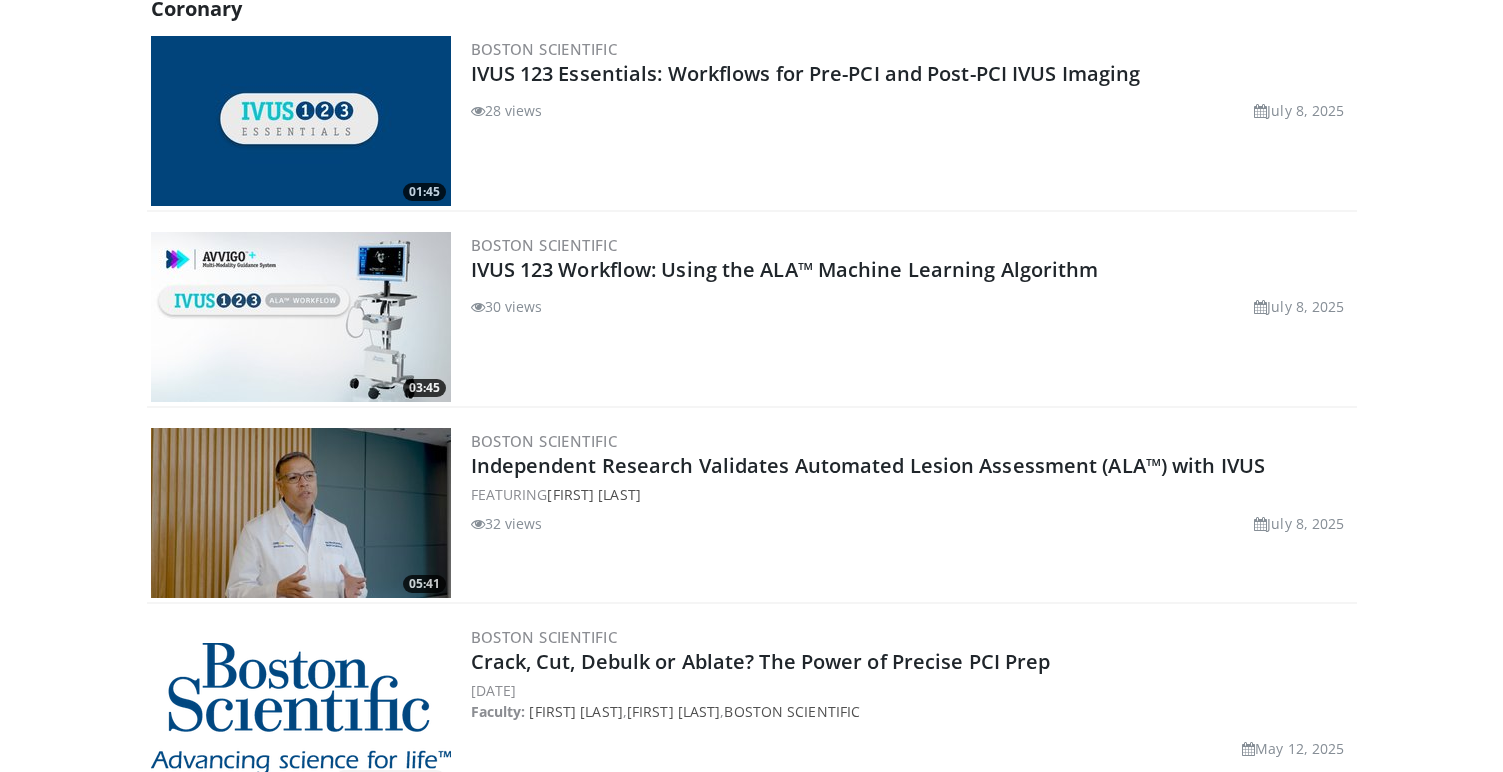 scroll, scrollTop: 521, scrollLeft: 0, axis: vertical 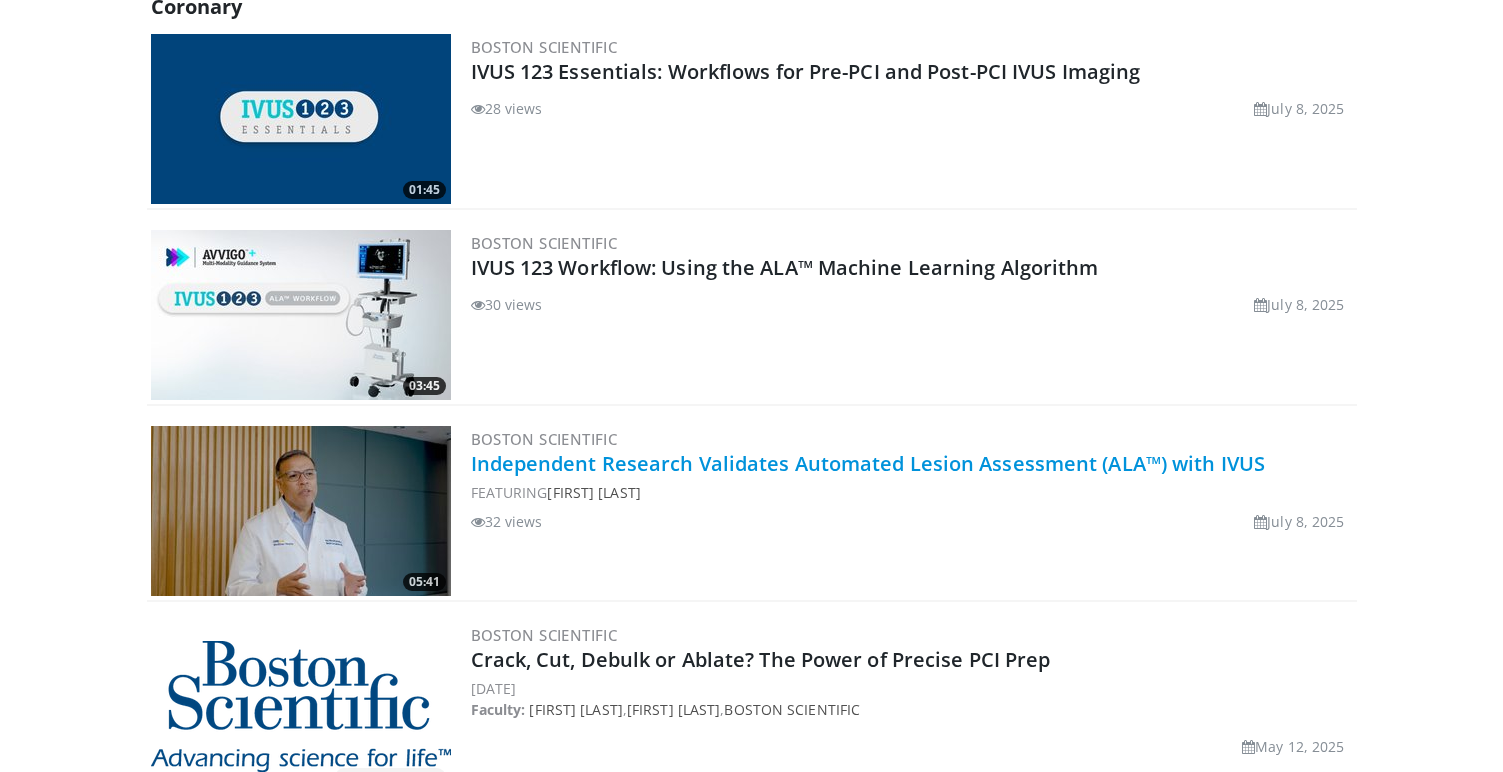 click on "Independent Research Validates Automated Lesion Assessment (ALA™) with IVUS" at bounding box center (868, 463) 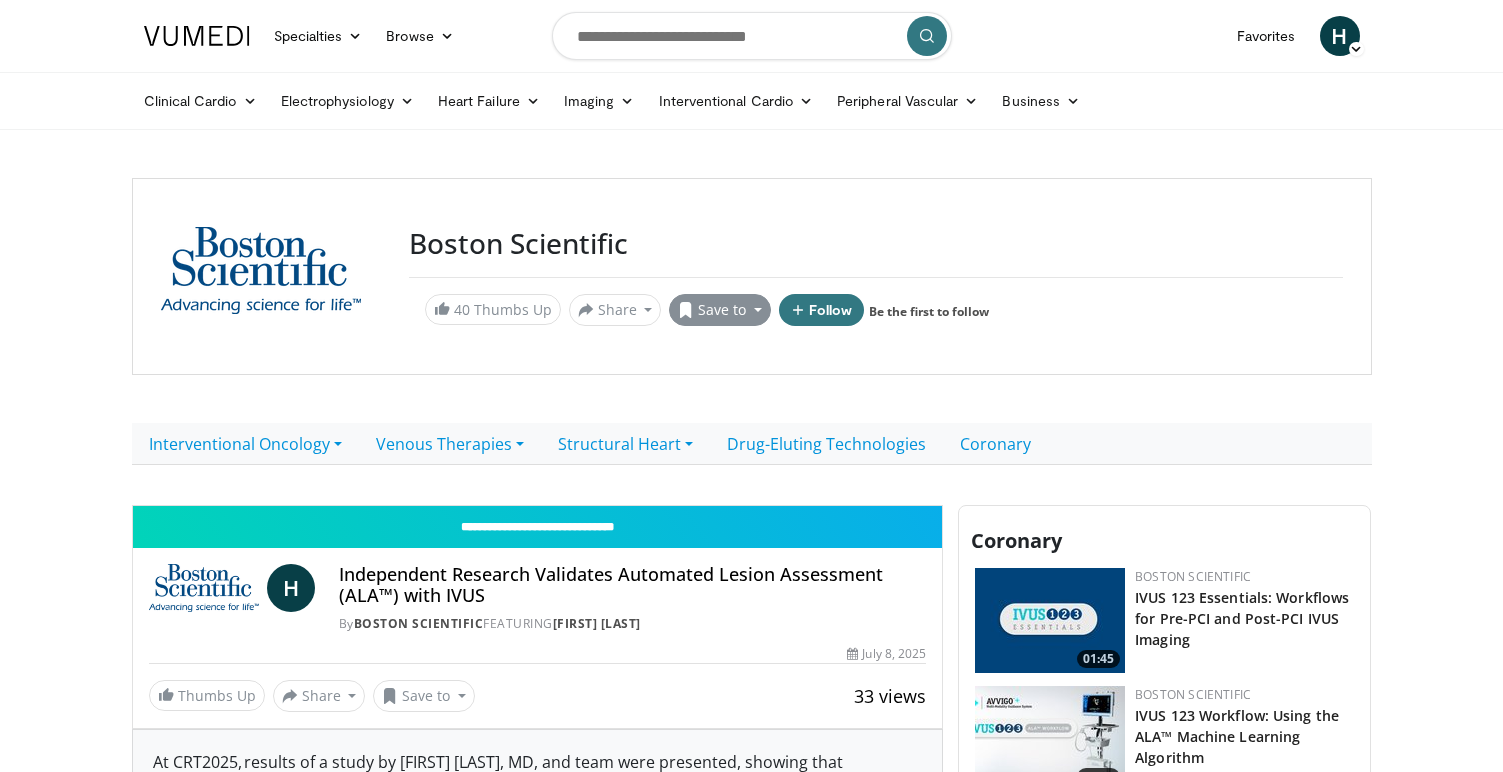 scroll, scrollTop: 0, scrollLeft: 0, axis: both 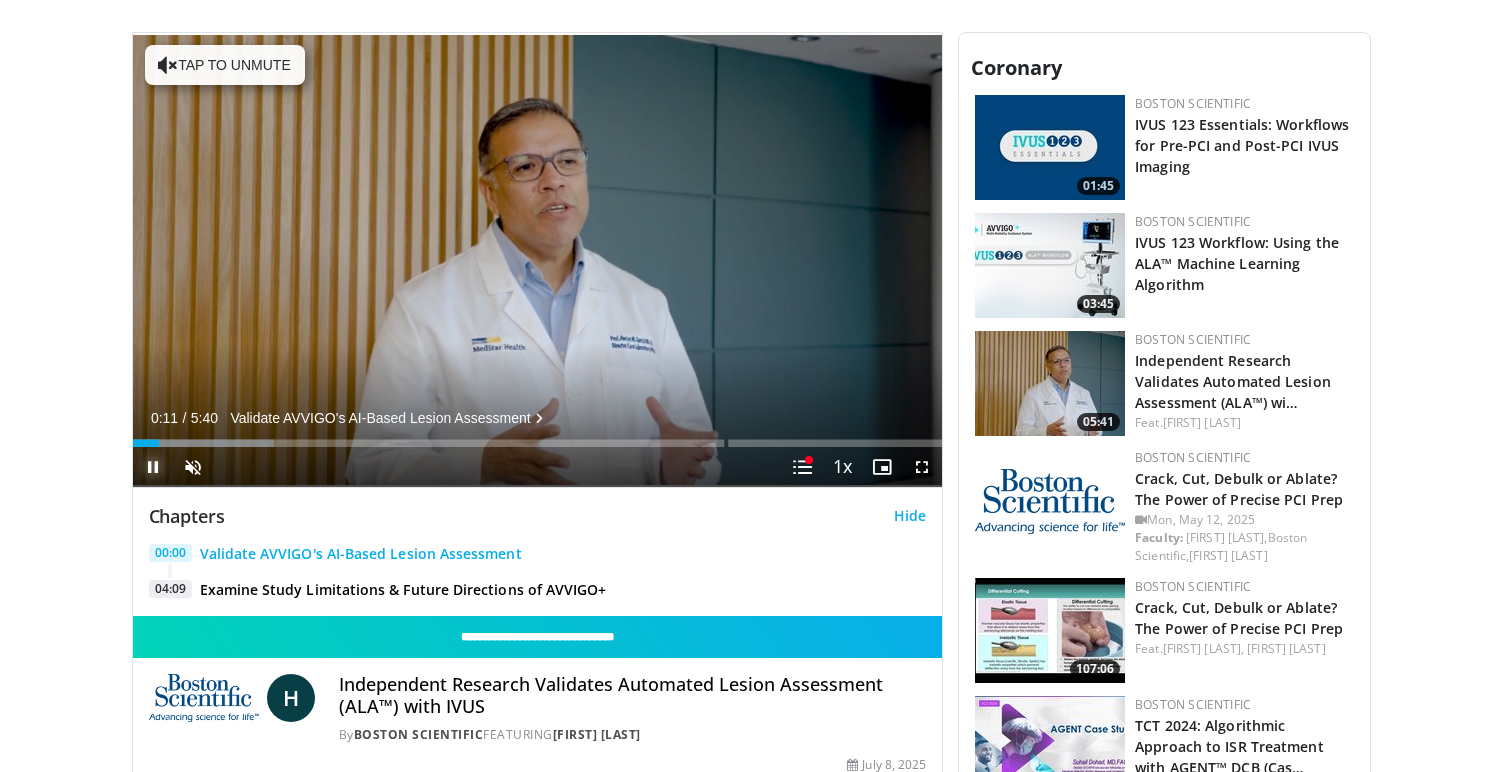 click at bounding box center (153, 467) 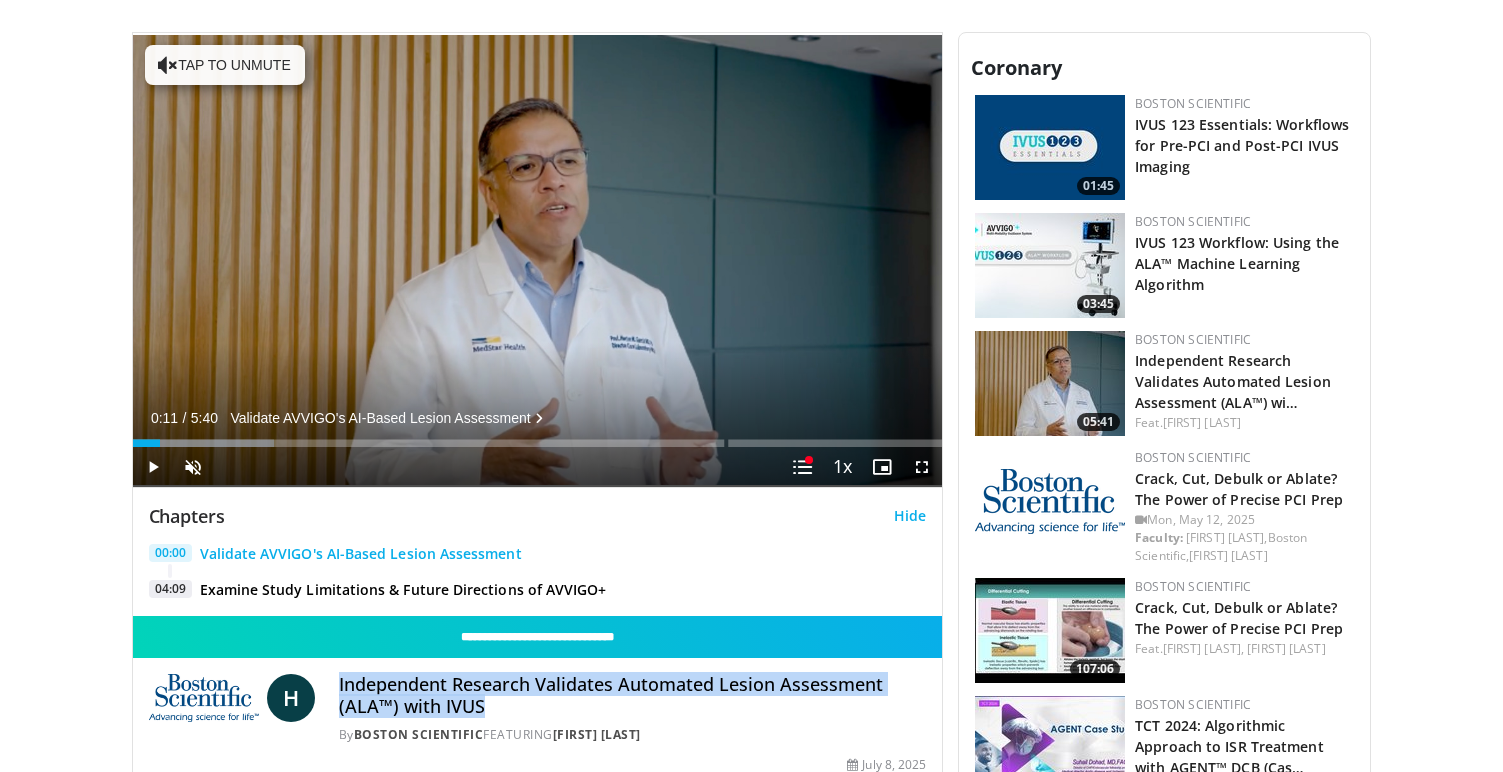 drag, startPoint x: 488, startPoint y: 703, endPoint x: 335, endPoint y: 693, distance: 153.32645 